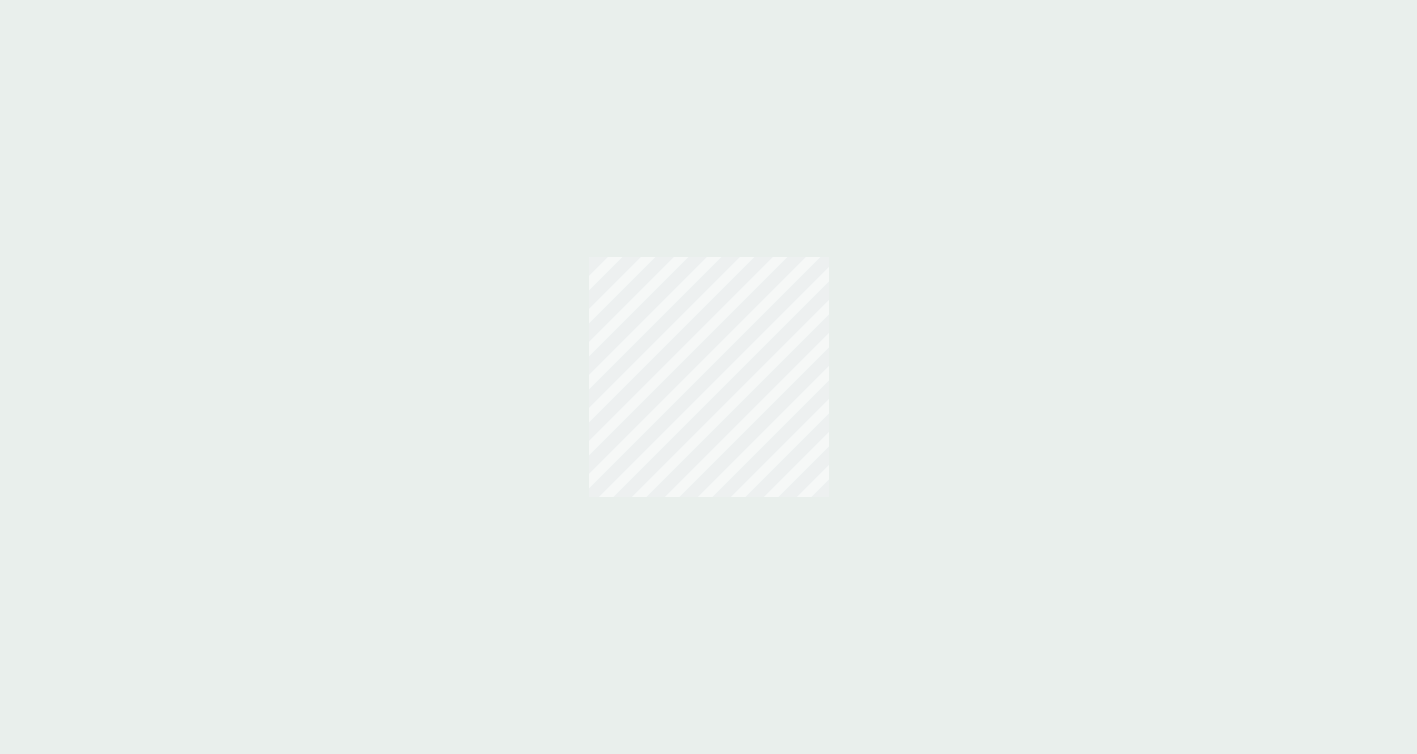 scroll, scrollTop: 0, scrollLeft: 0, axis: both 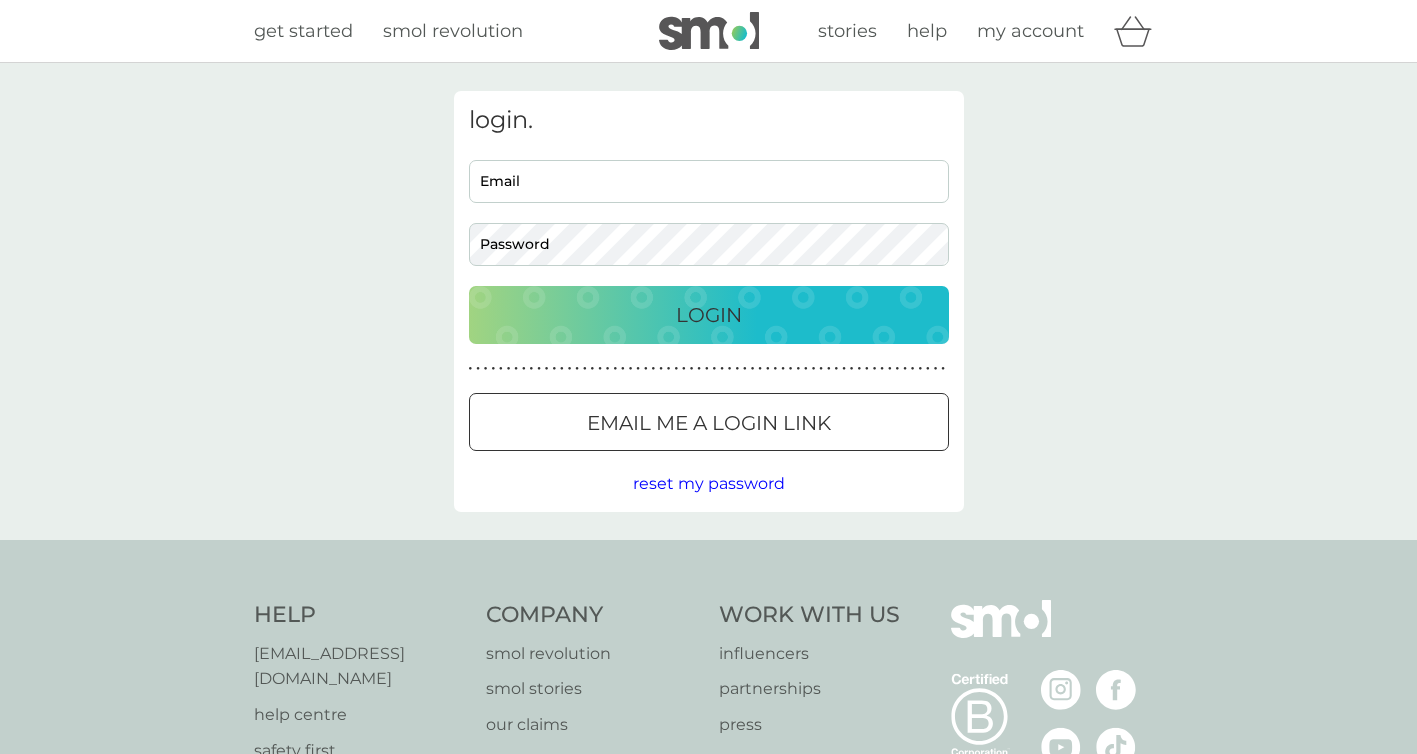 type on "[EMAIL_ADDRESS][DOMAIN_NAME]" 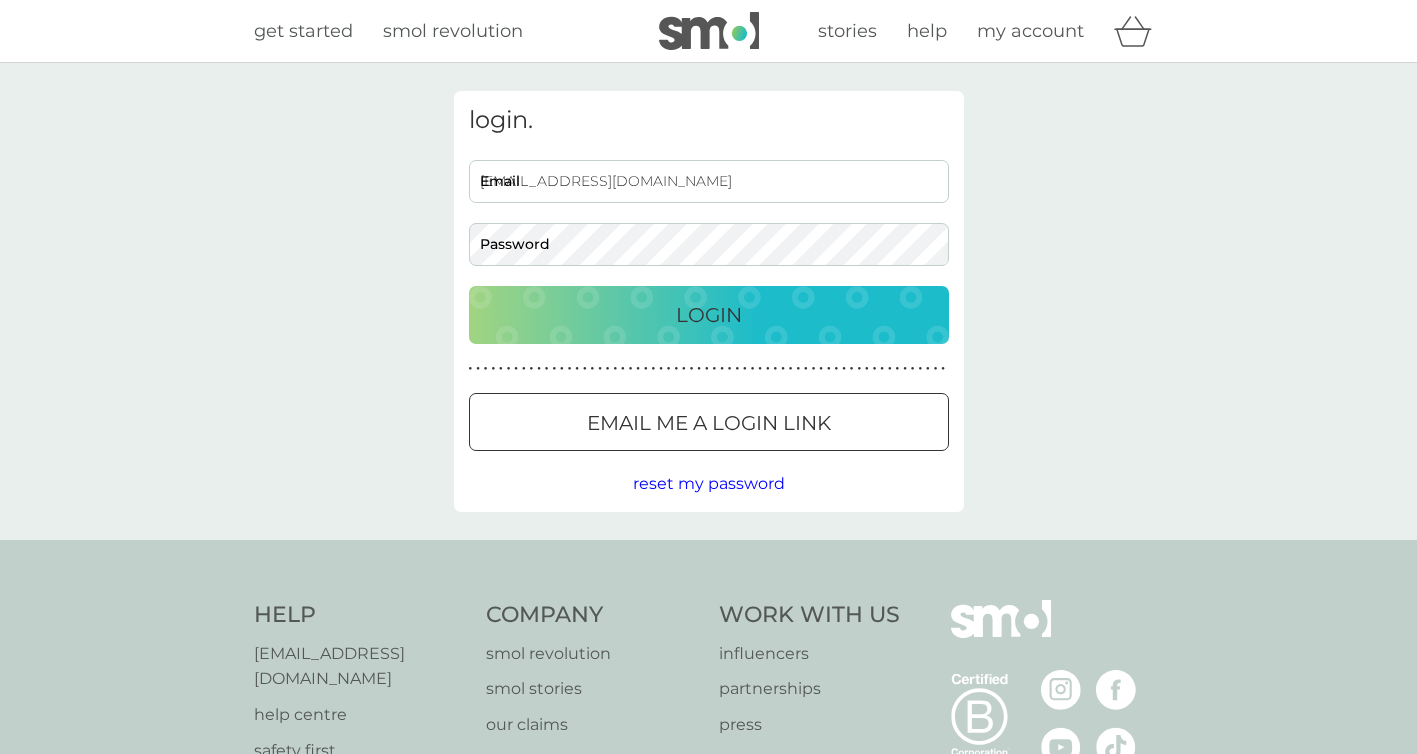 click on "[EMAIL_ADDRESS][DOMAIN_NAME]" at bounding box center (709, 181) 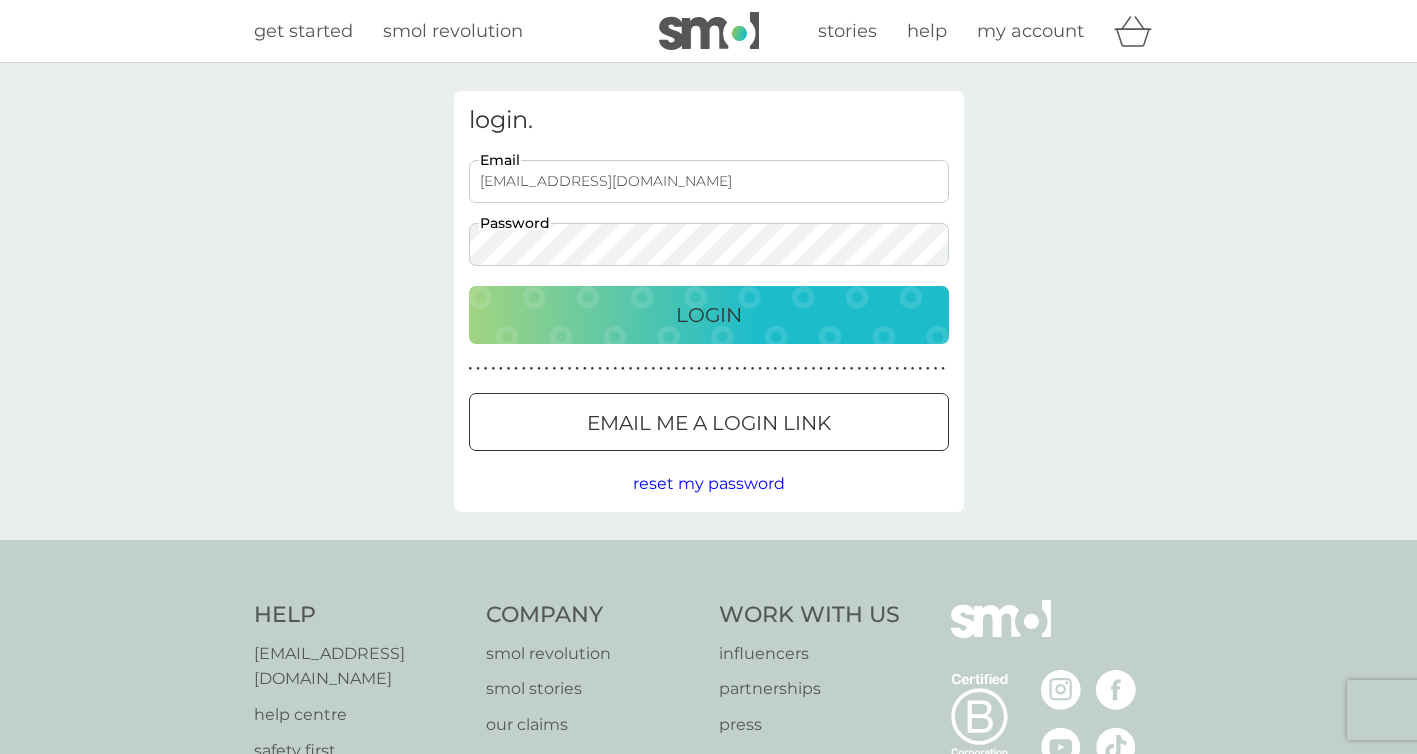 click on "Login" at bounding box center [709, 315] 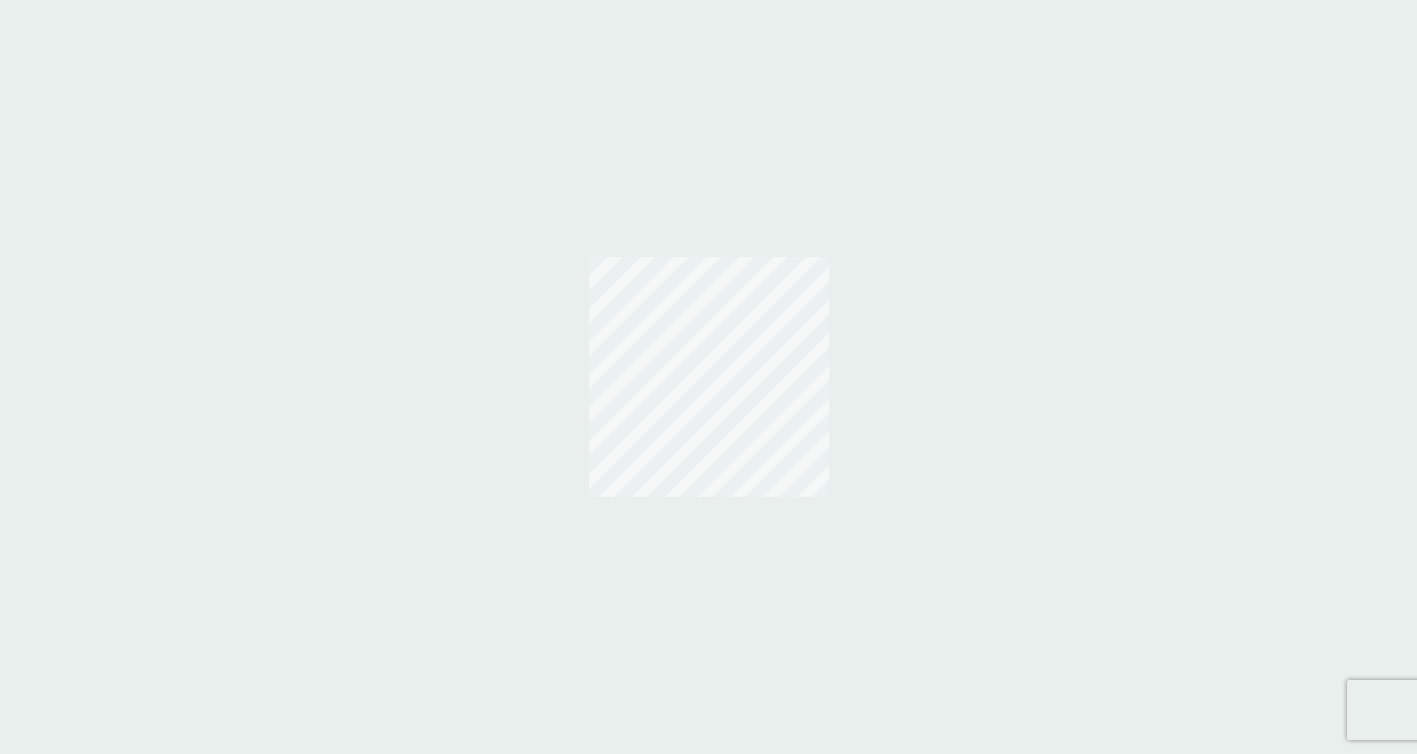 scroll, scrollTop: 0, scrollLeft: 0, axis: both 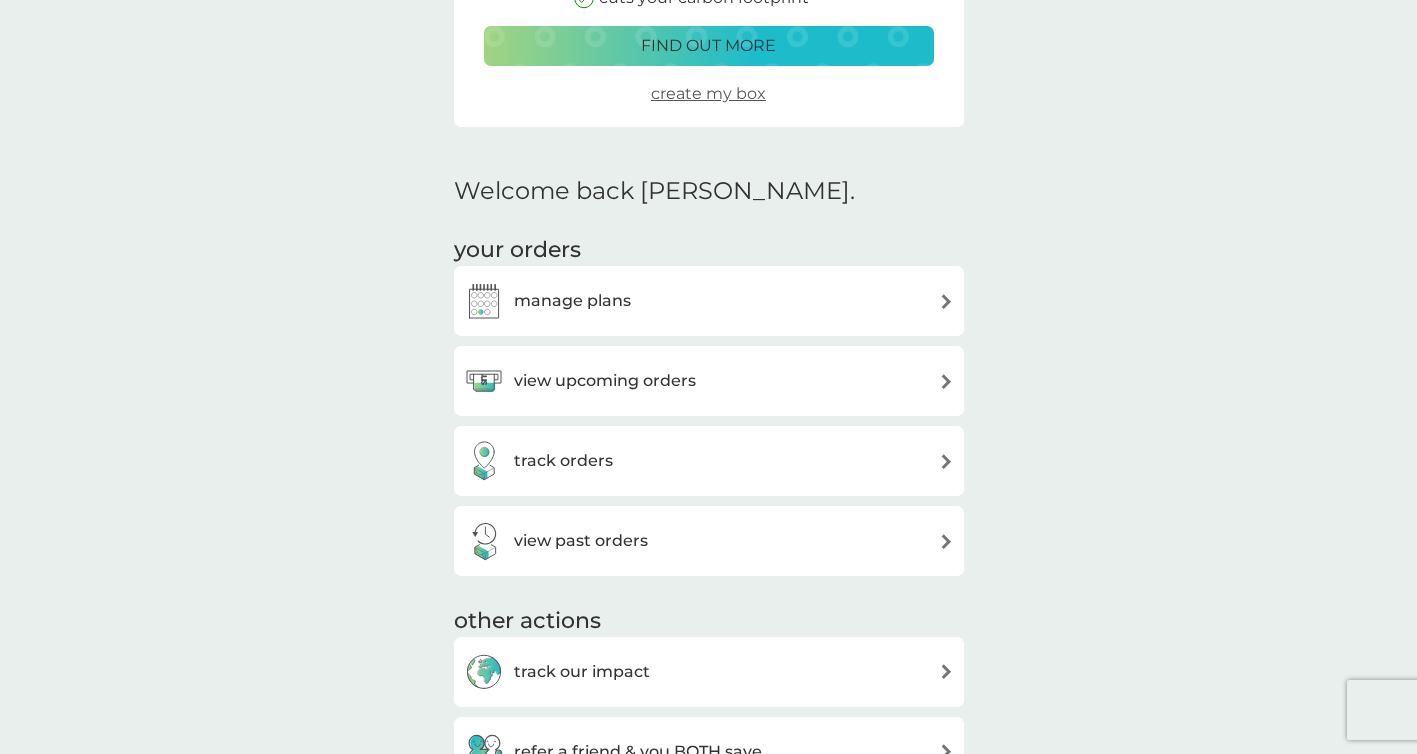 click at bounding box center [946, 381] 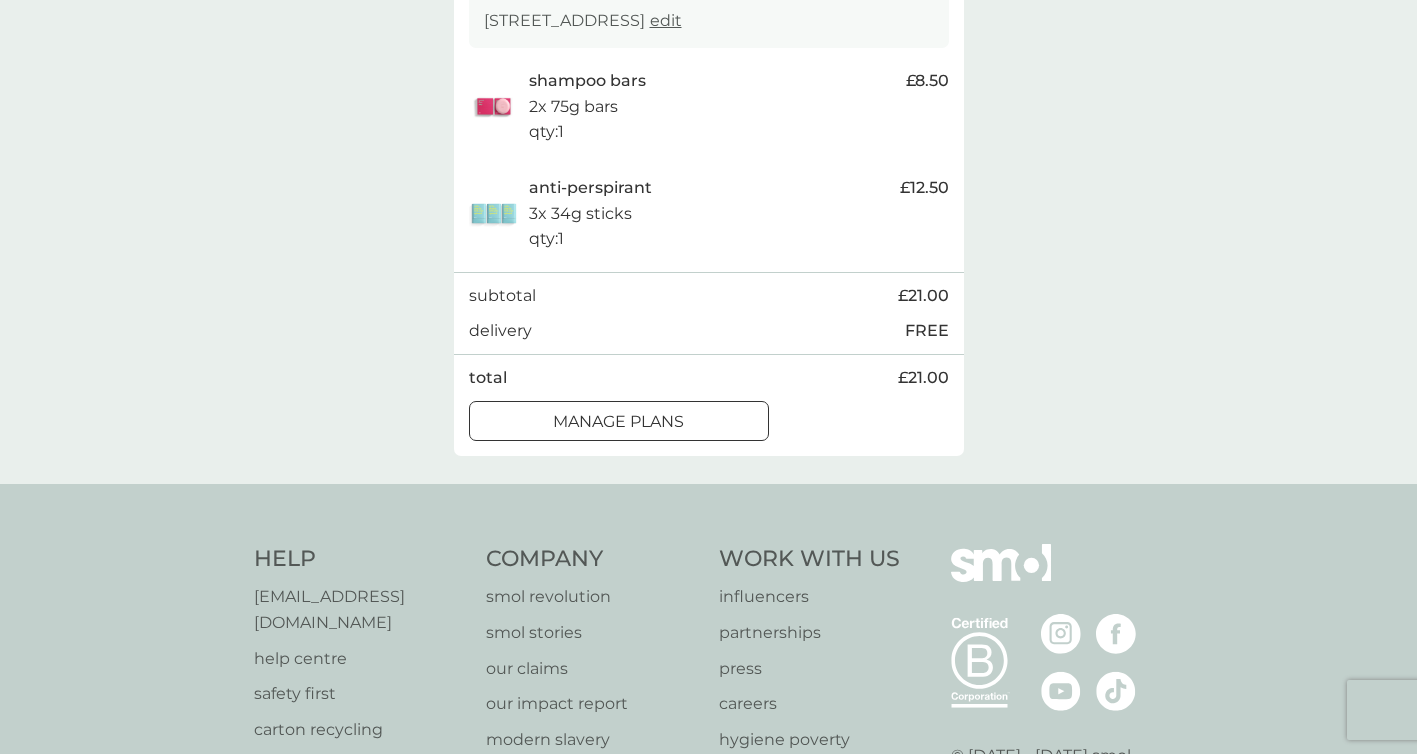 scroll, scrollTop: 400, scrollLeft: 0, axis: vertical 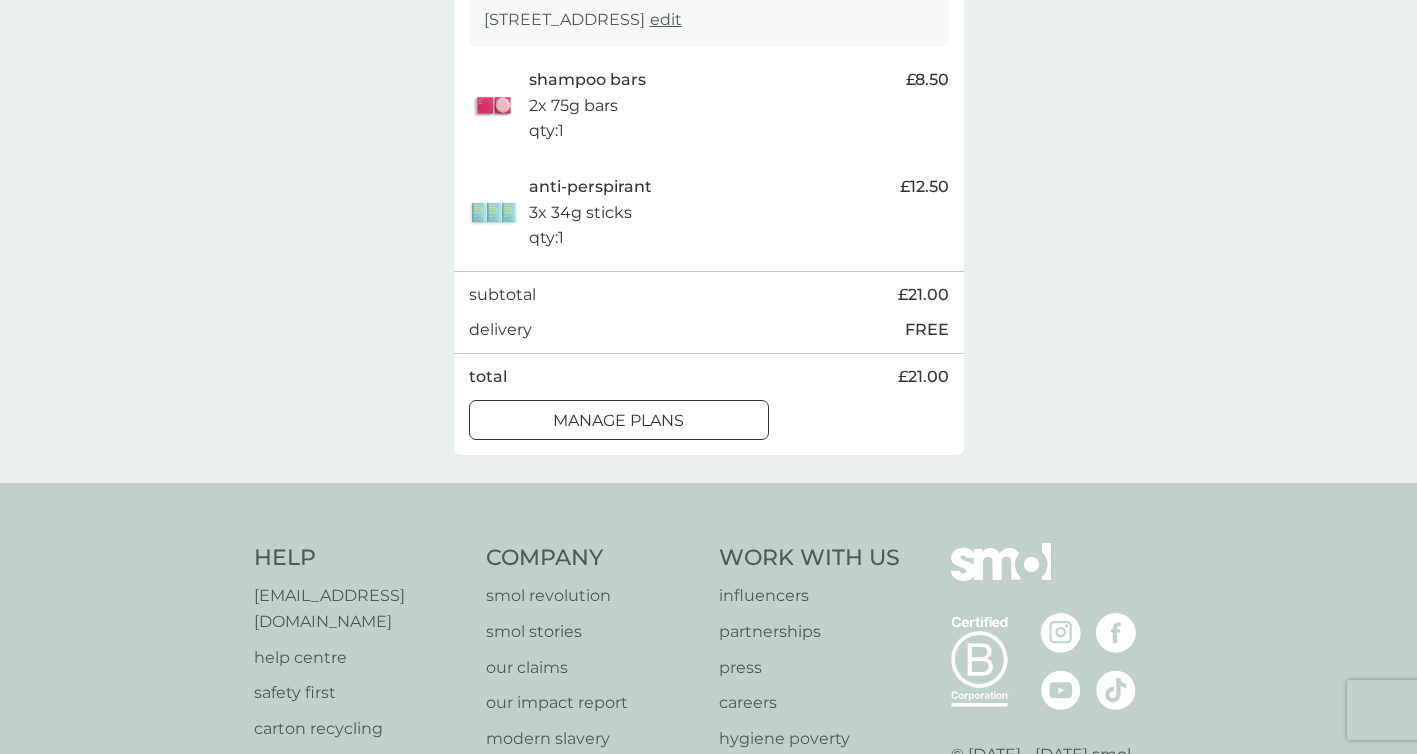 click on "manage plans" at bounding box center (618, 421) 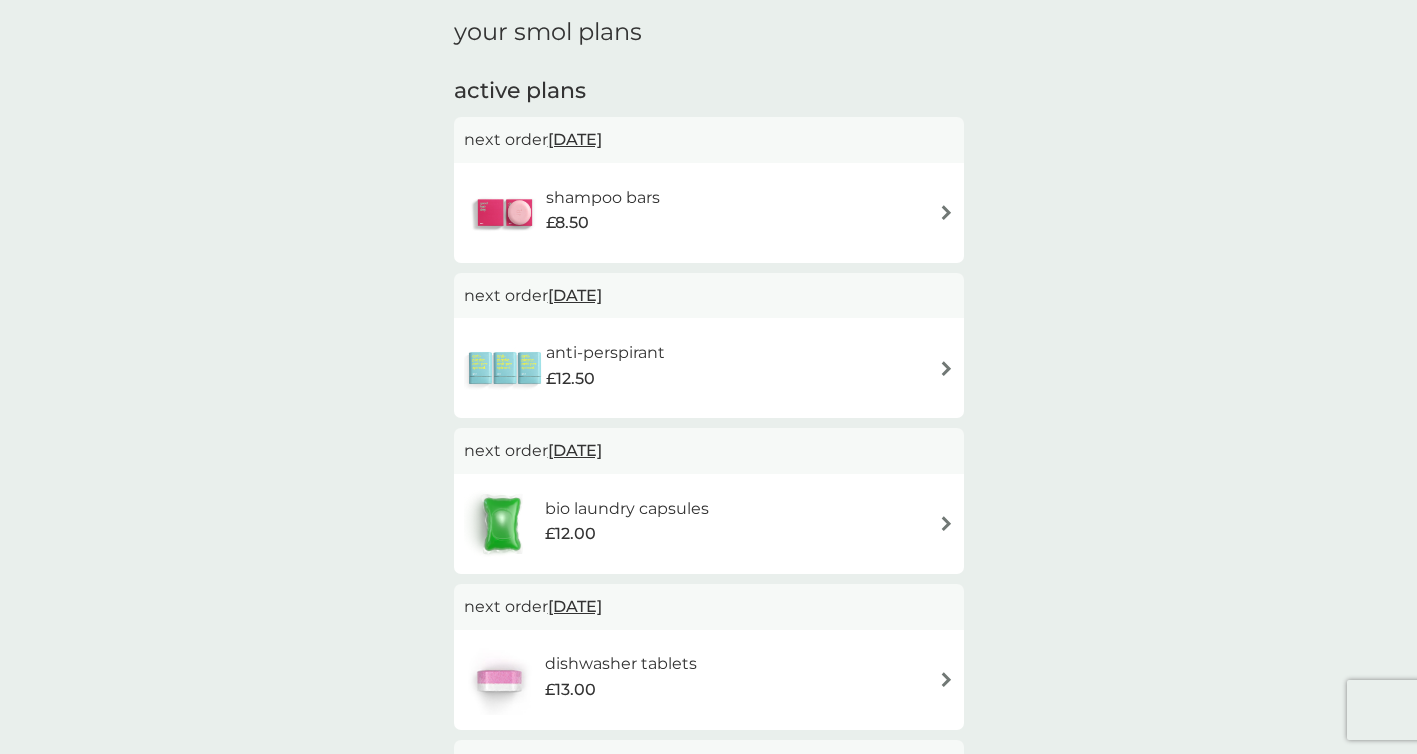 scroll, scrollTop: 307, scrollLeft: 0, axis: vertical 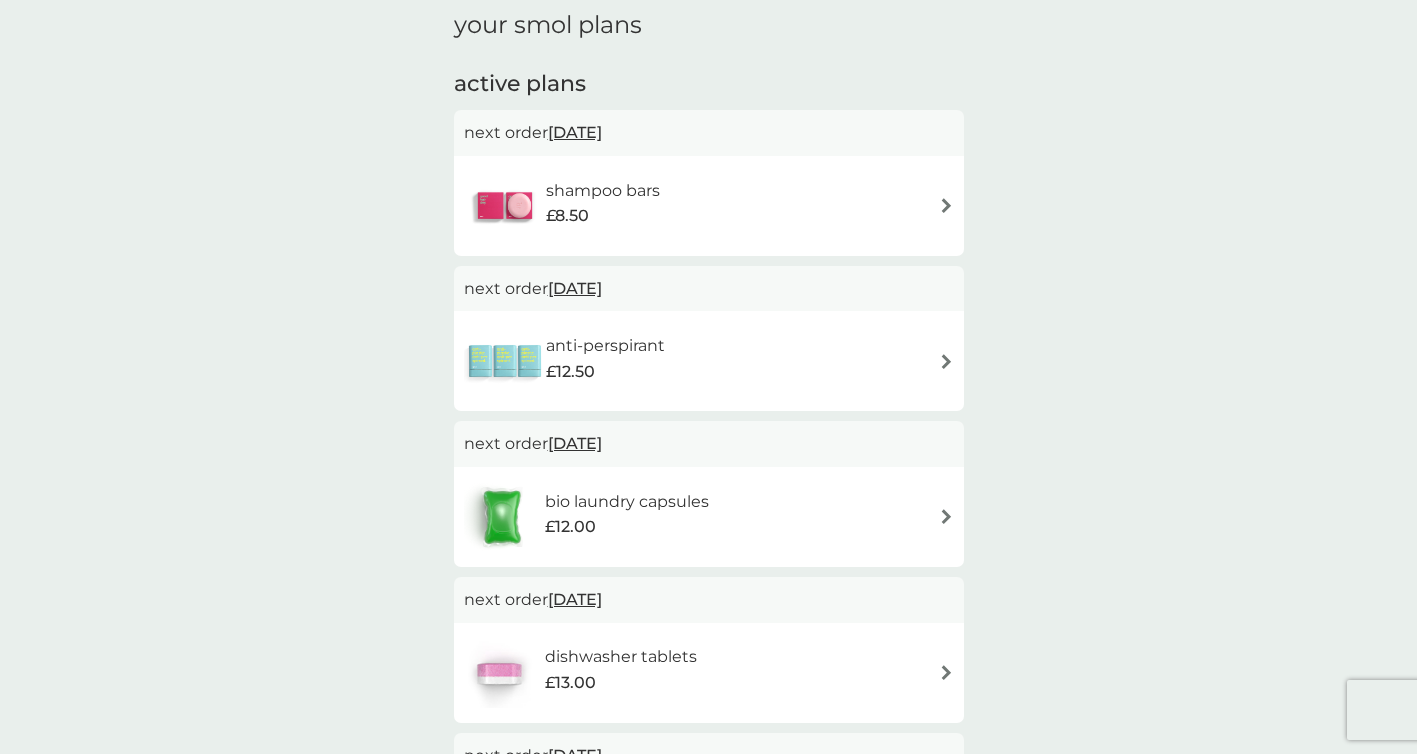 click on "[DATE]" at bounding box center (575, 132) 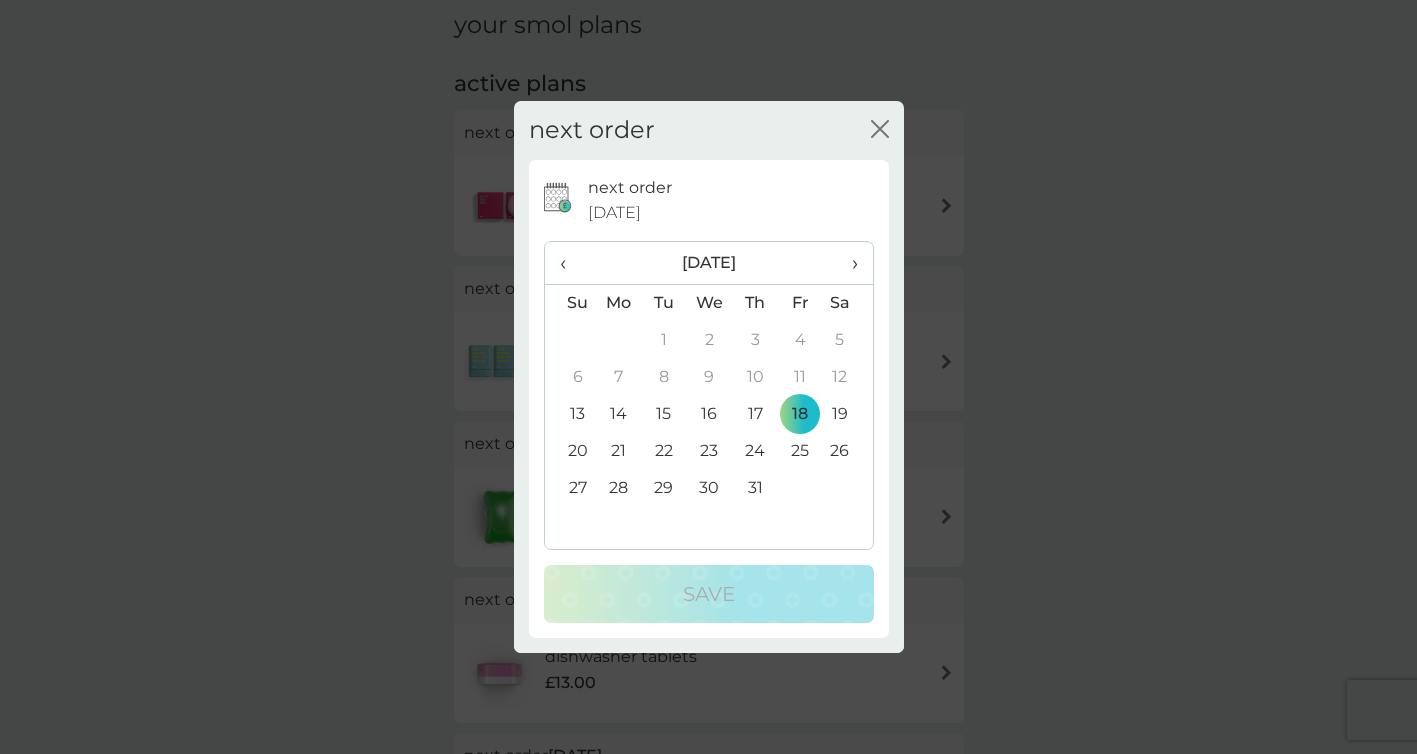 click on "close" 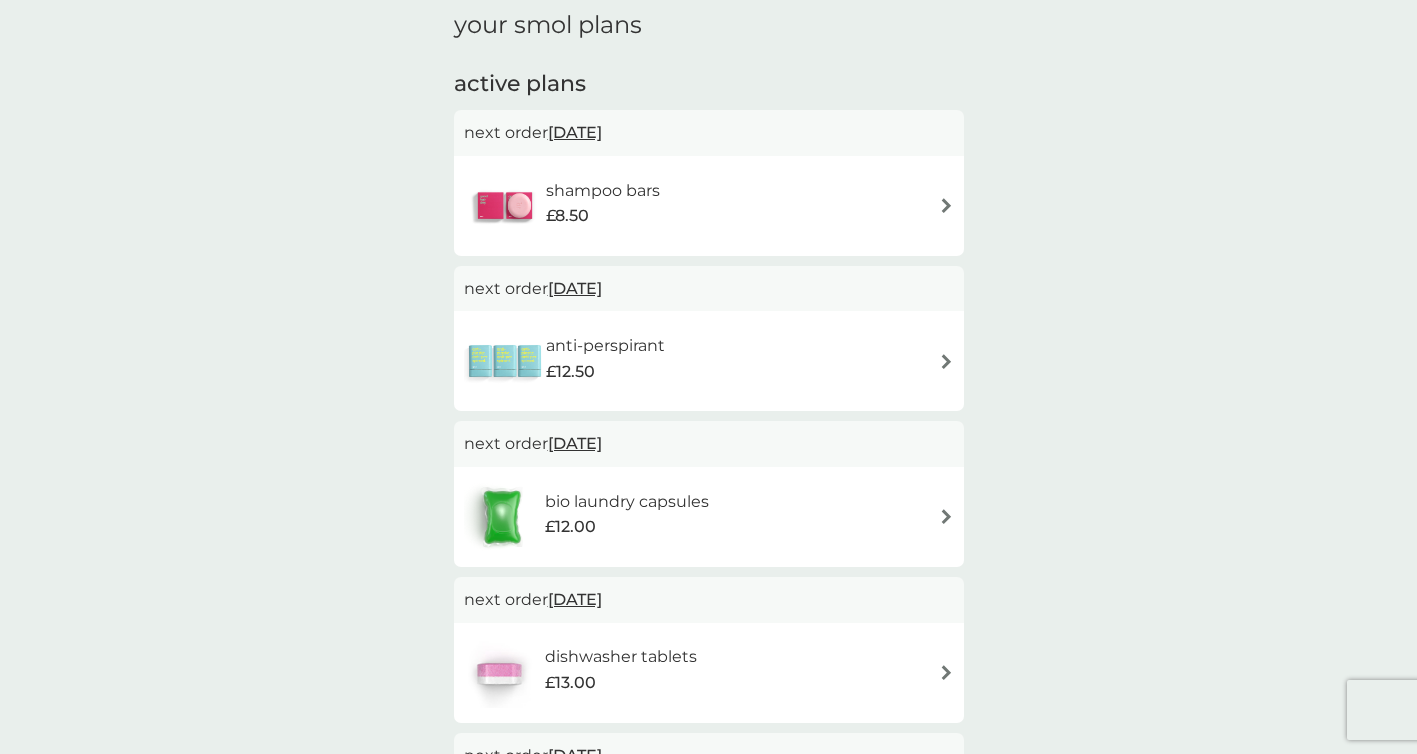 click at bounding box center [946, 205] 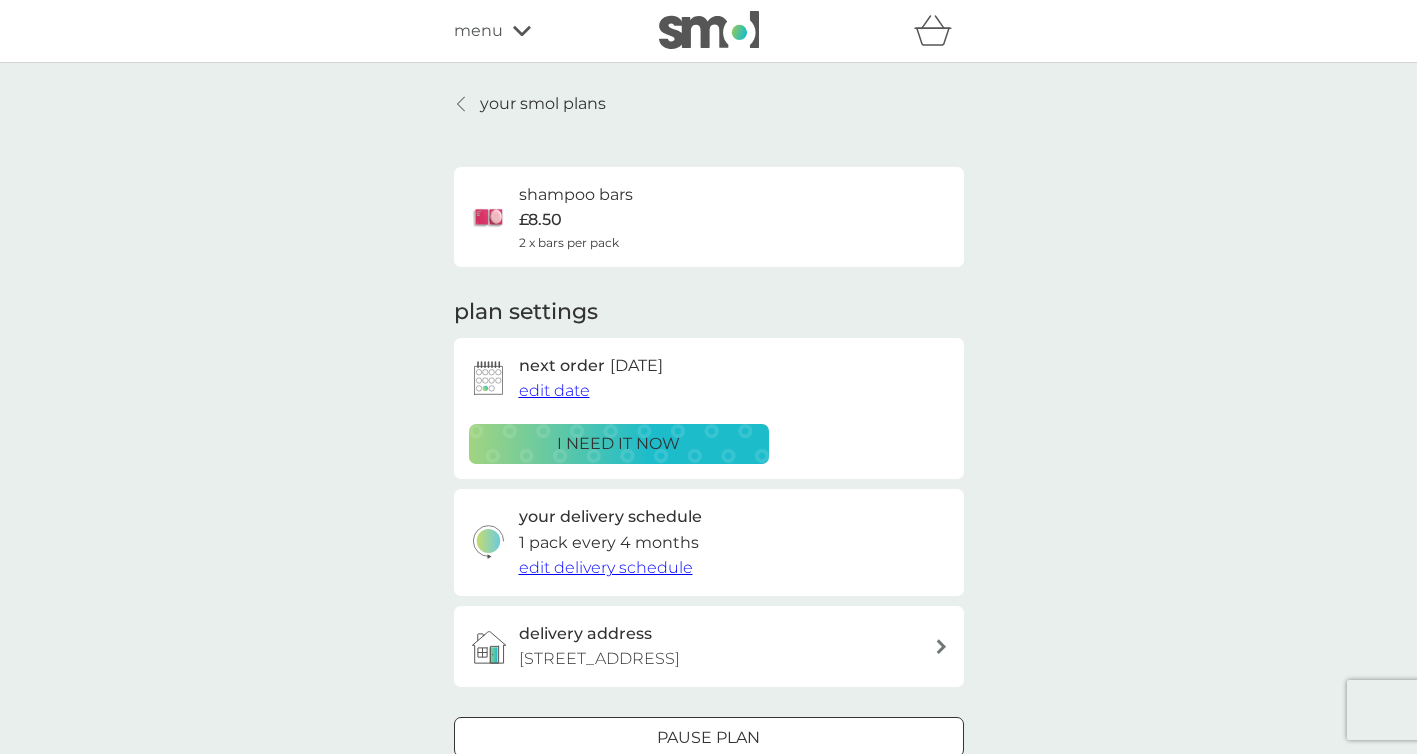 scroll, scrollTop: 13, scrollLeft: 0, axis: vertical 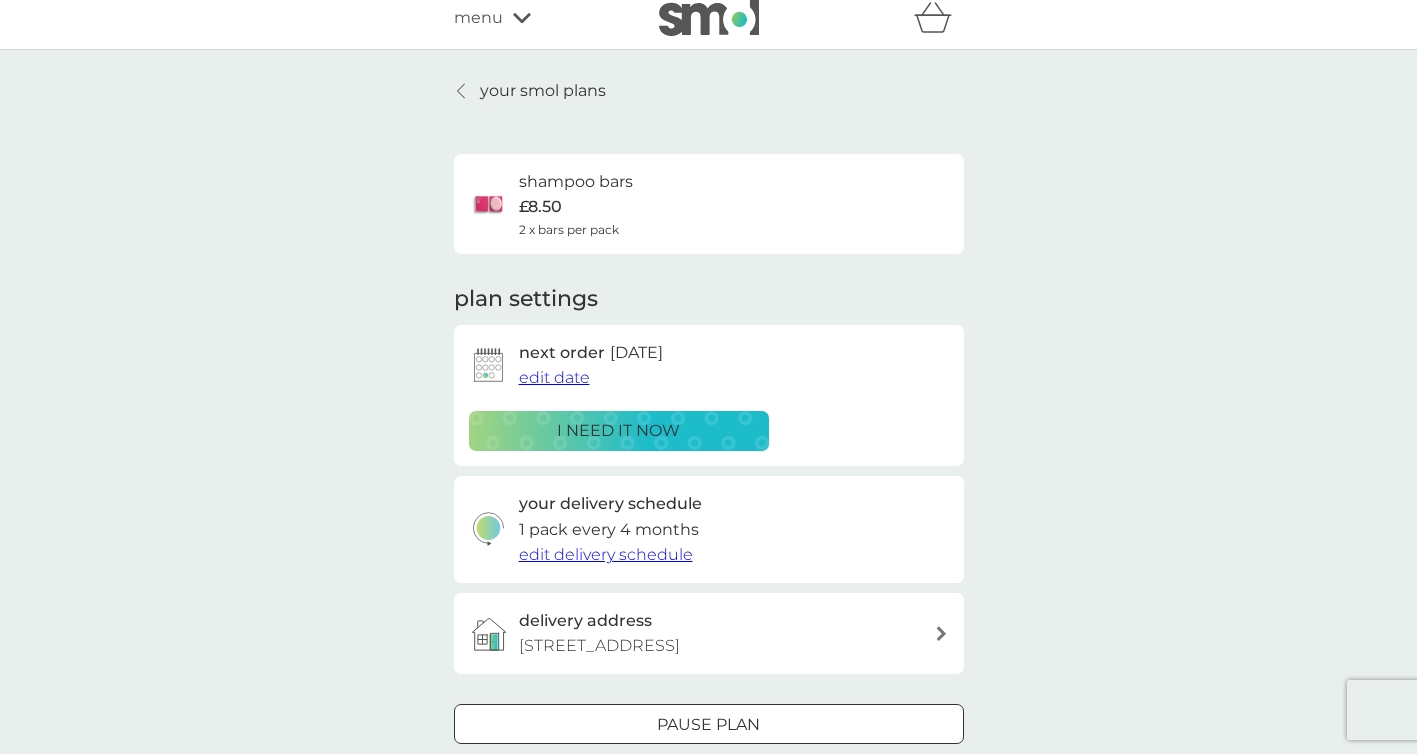 click on "edit delivery schedule" at bounding box center (606, 554) 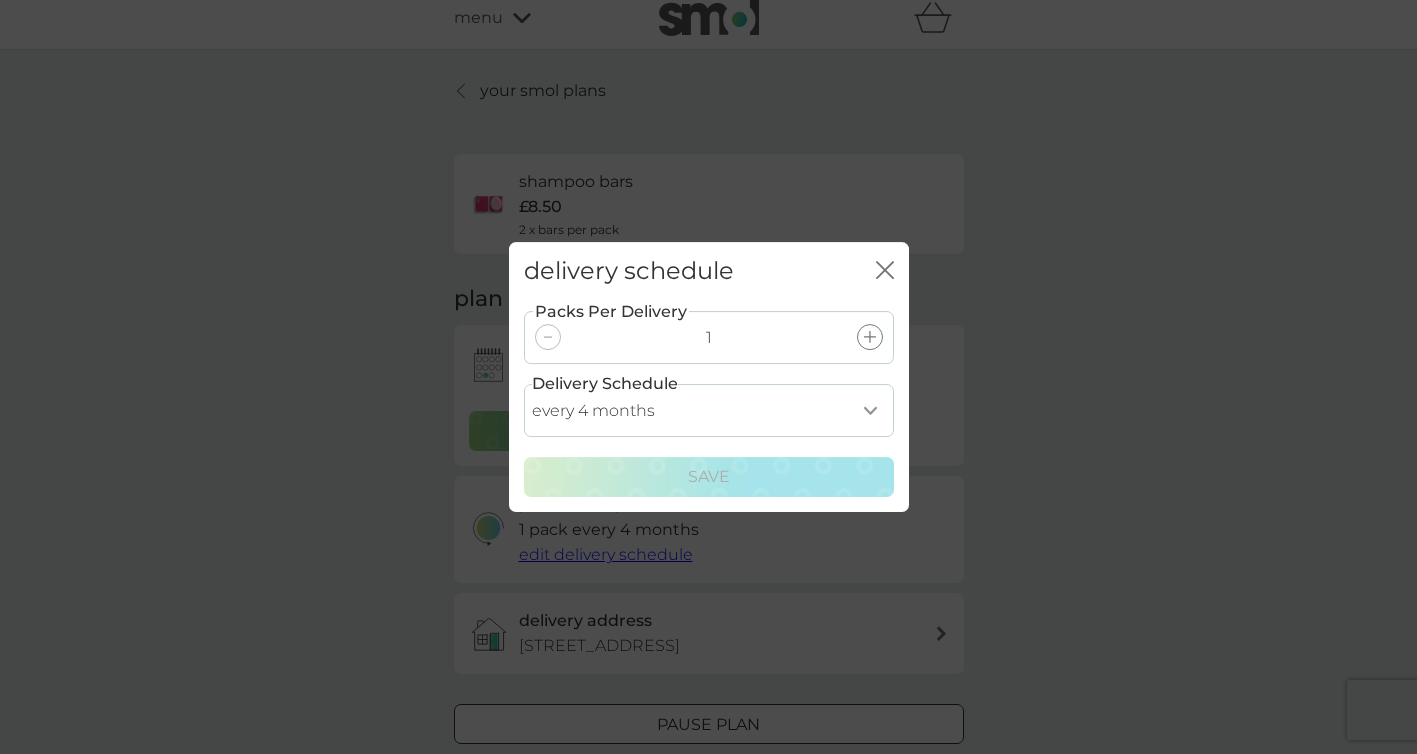 click on "every 1 month every 2 months every 3 months every 4 months every 5 months every 6 months" at bounding box center (709, 410) 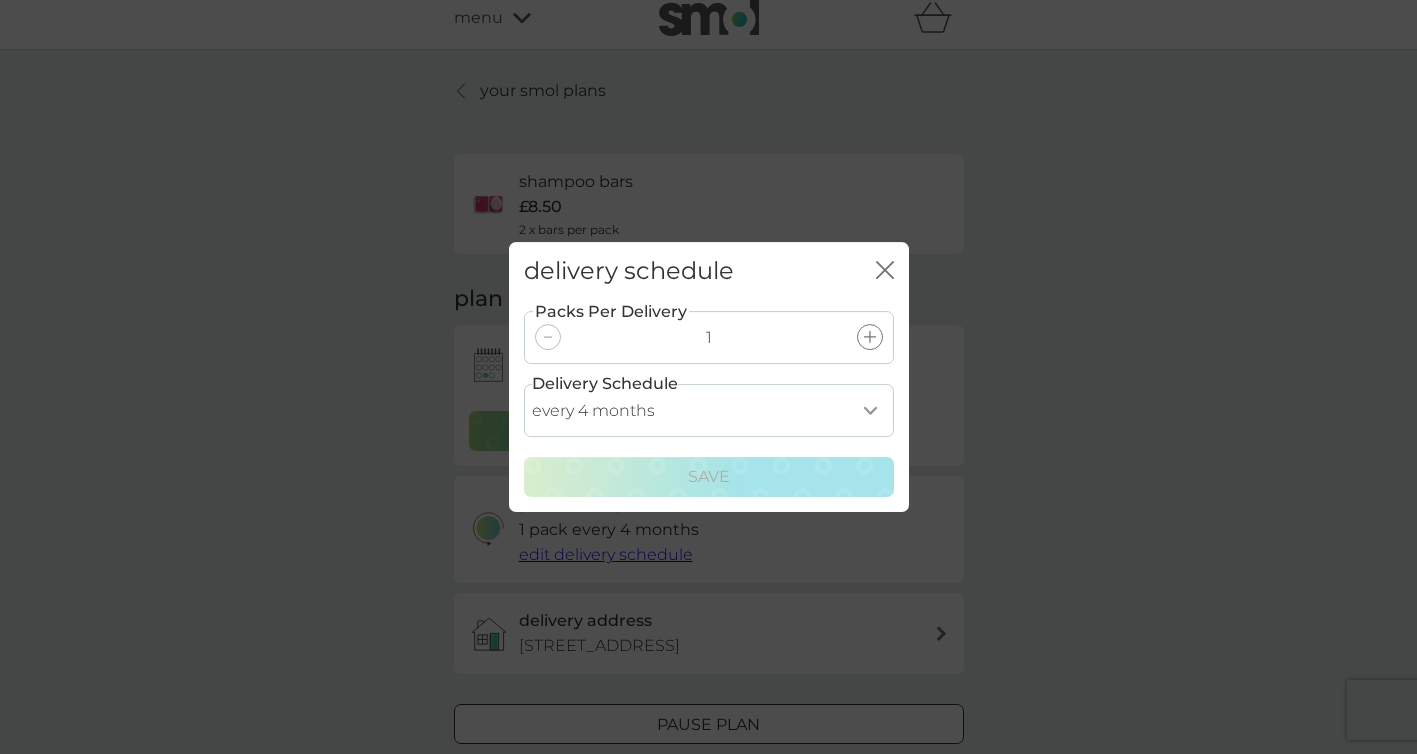 select on "6" 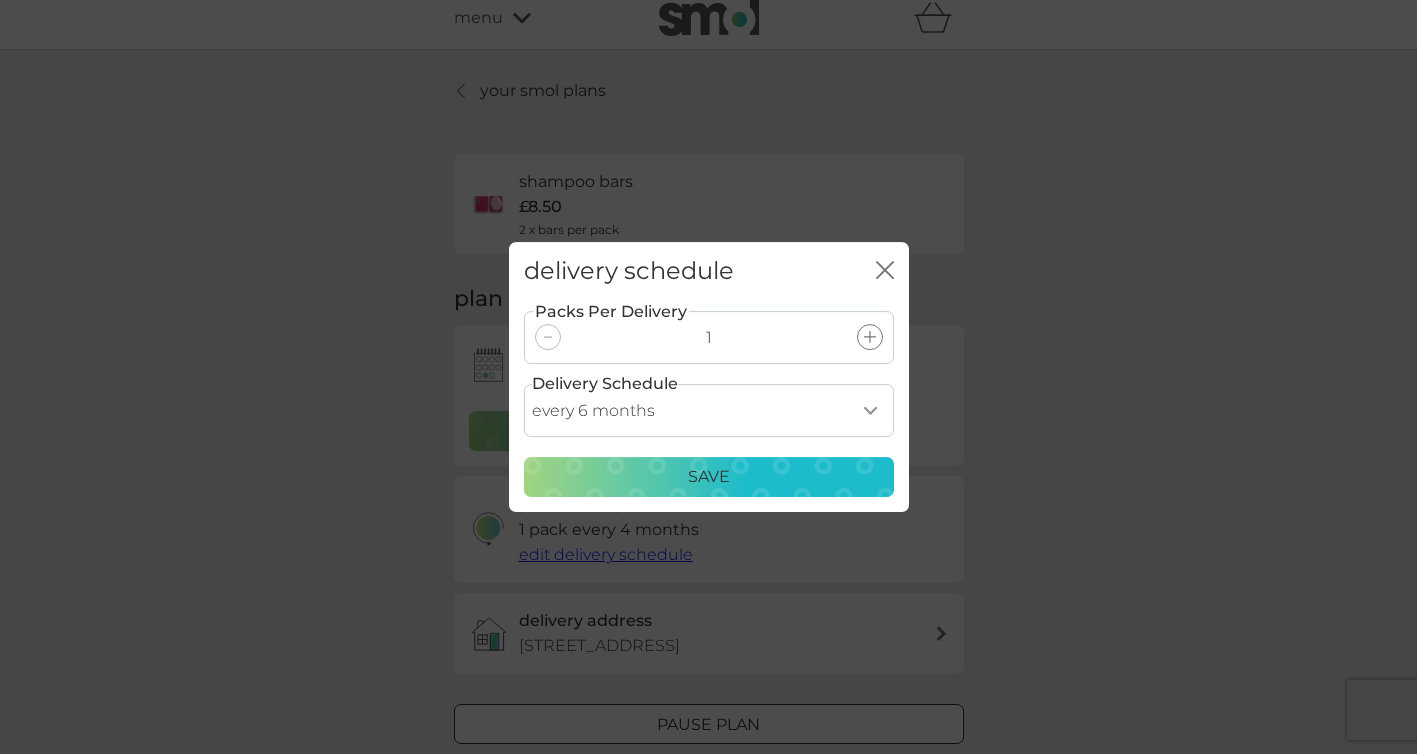 click on "Save" at bounding box center [709, 477] 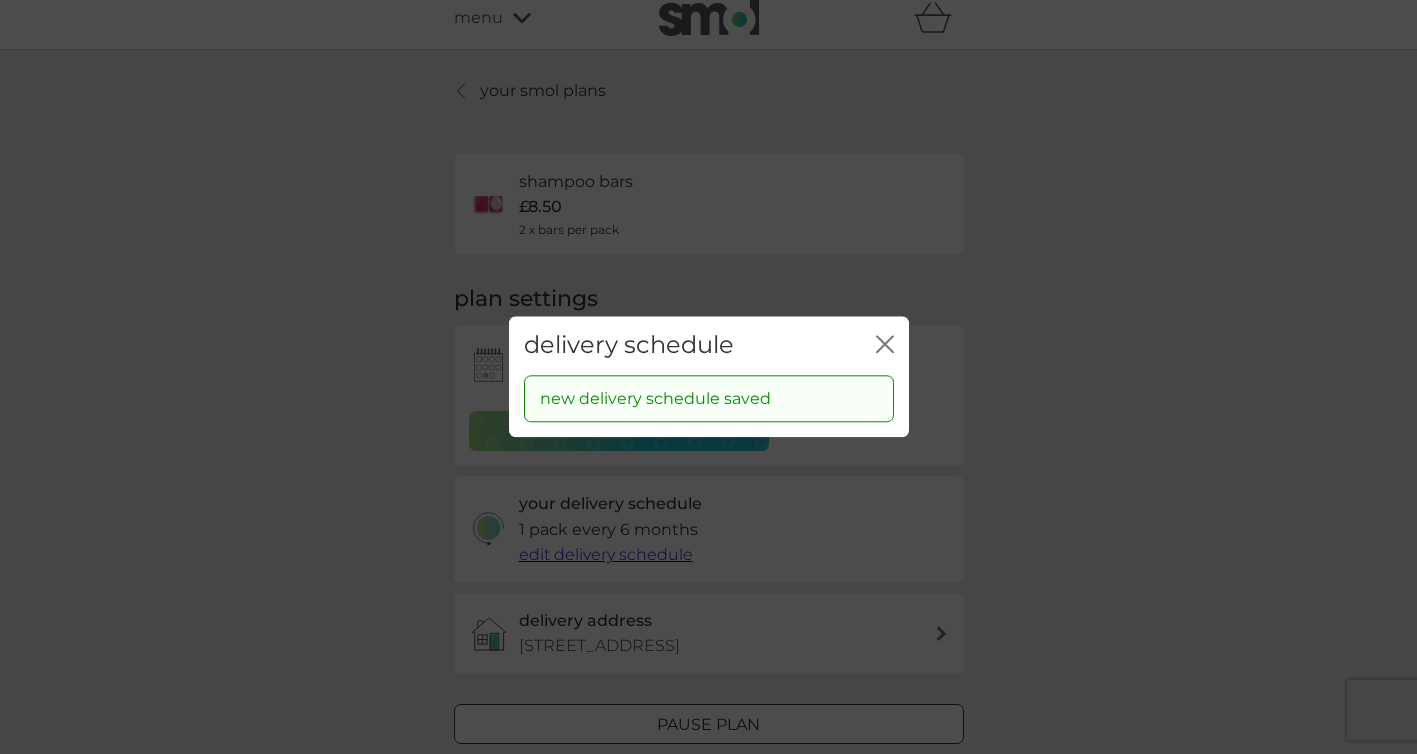 click 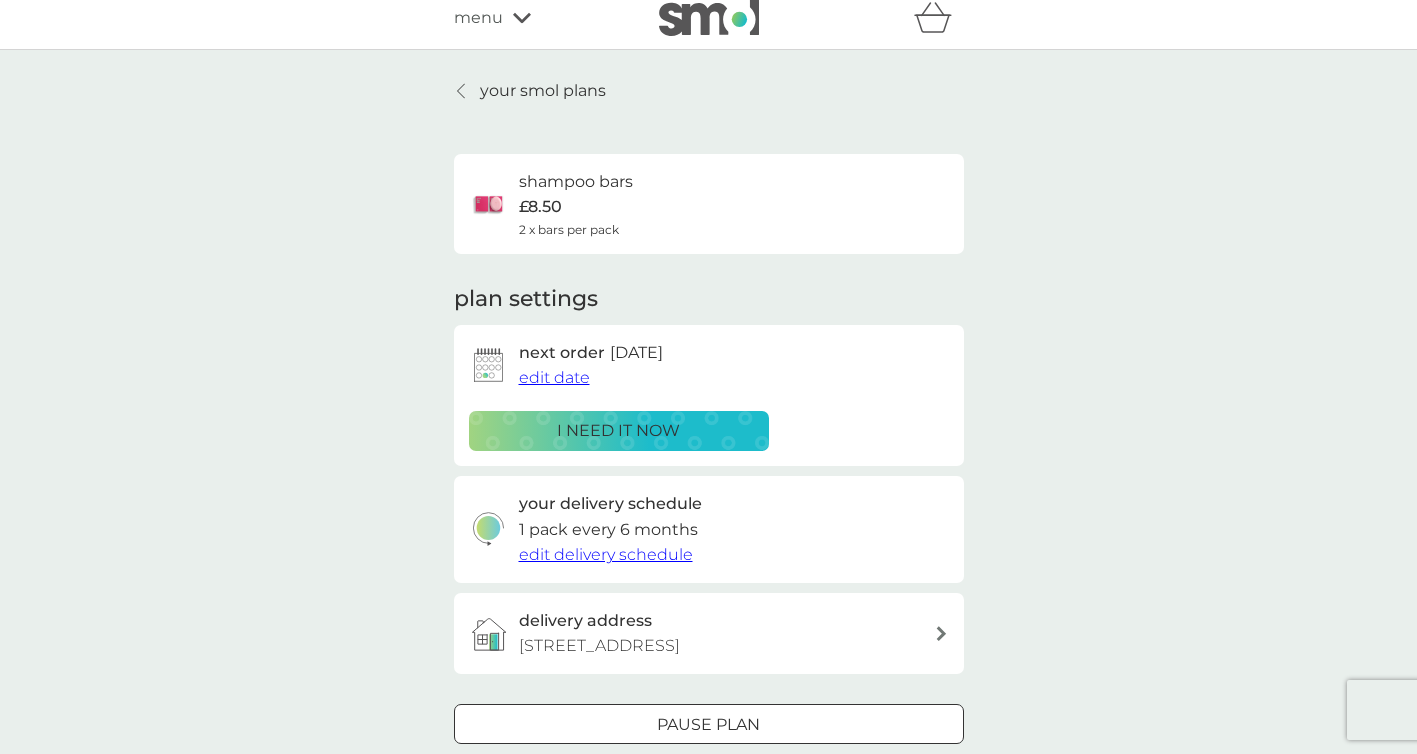 click on "edit date" at bounding box center [554, 377] 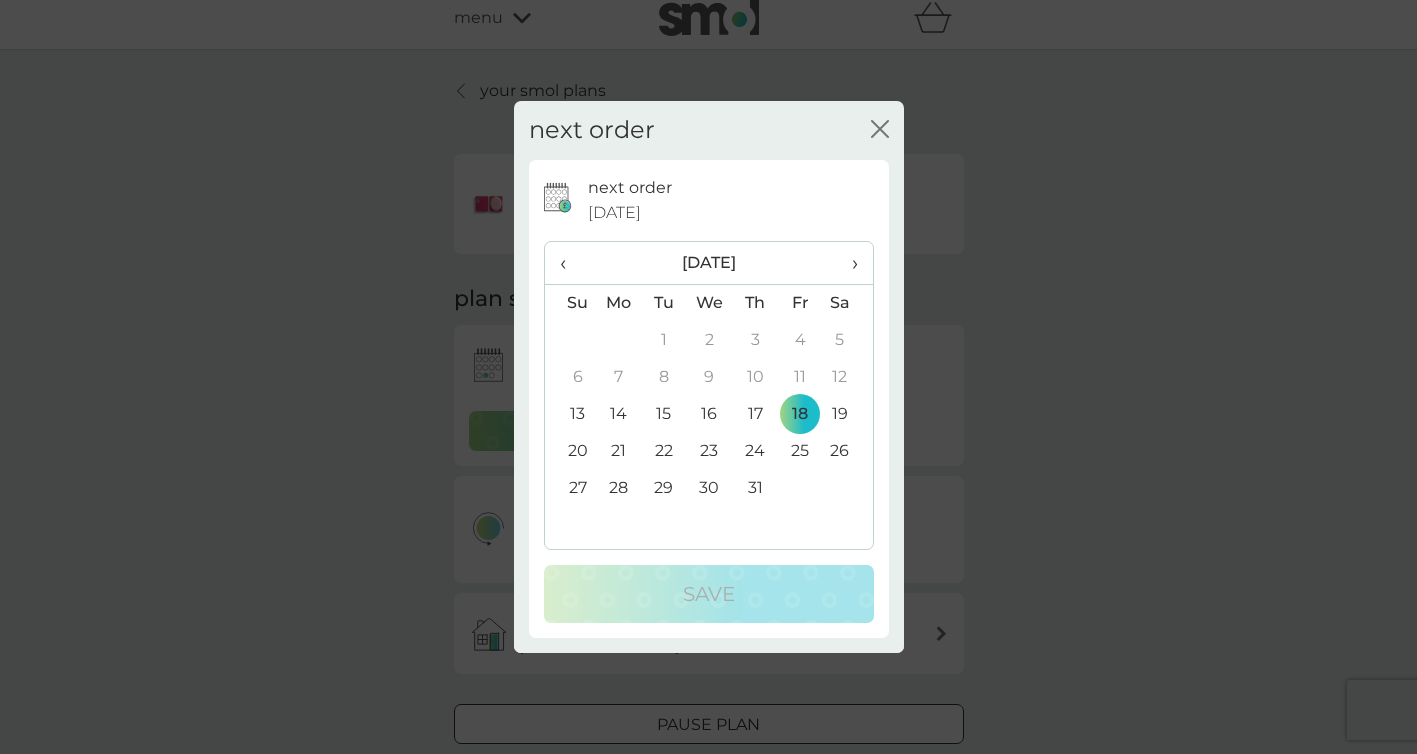 click on "›" at bounding box center [847, 263] 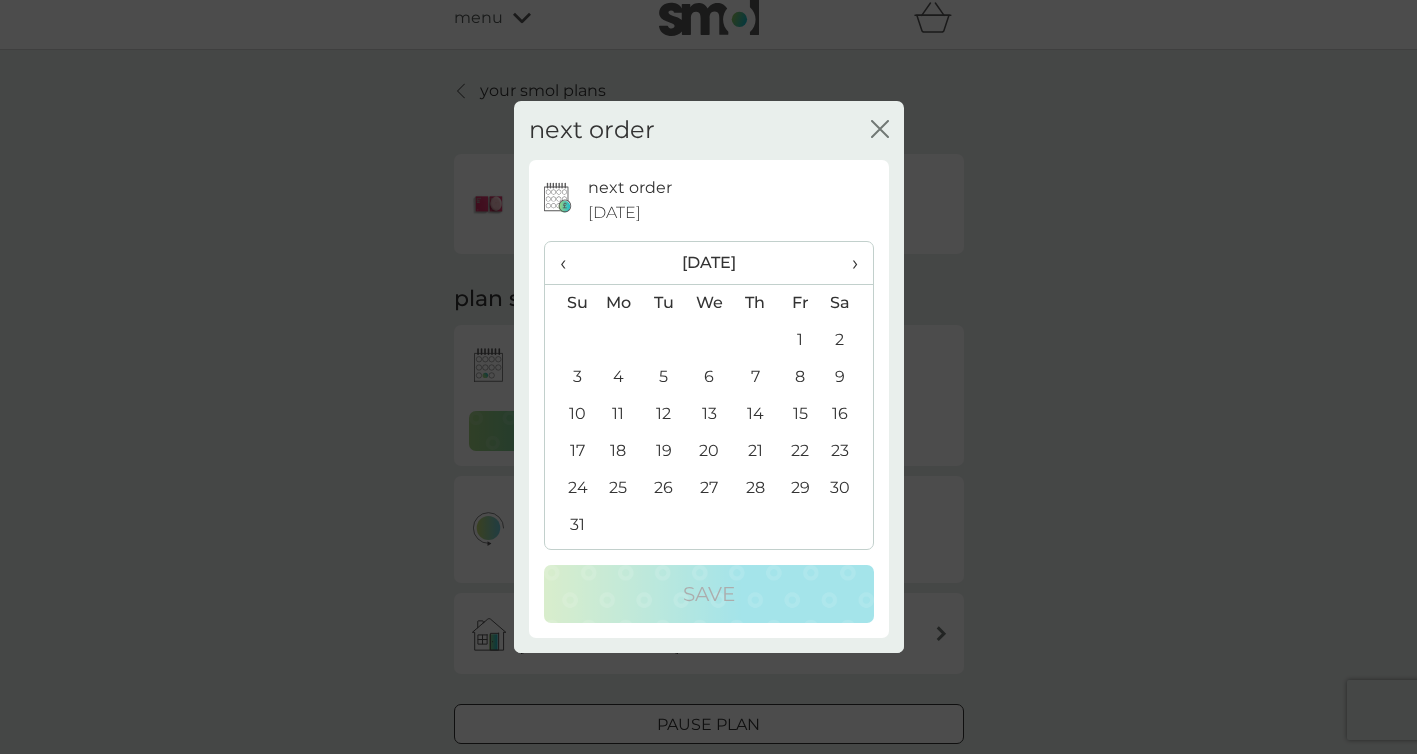 click on "16" at bounding box center (847, 414) 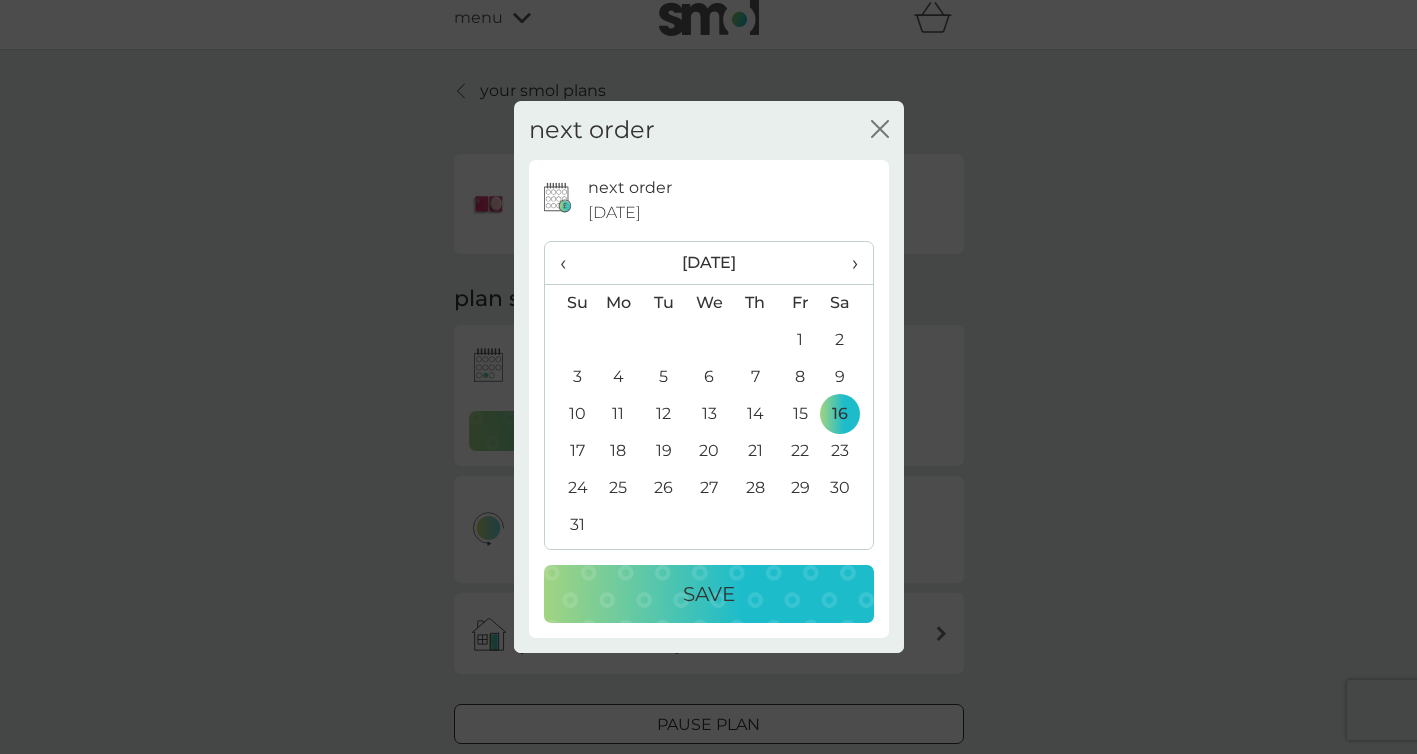 click on "›" at bounding box center [847, 263] 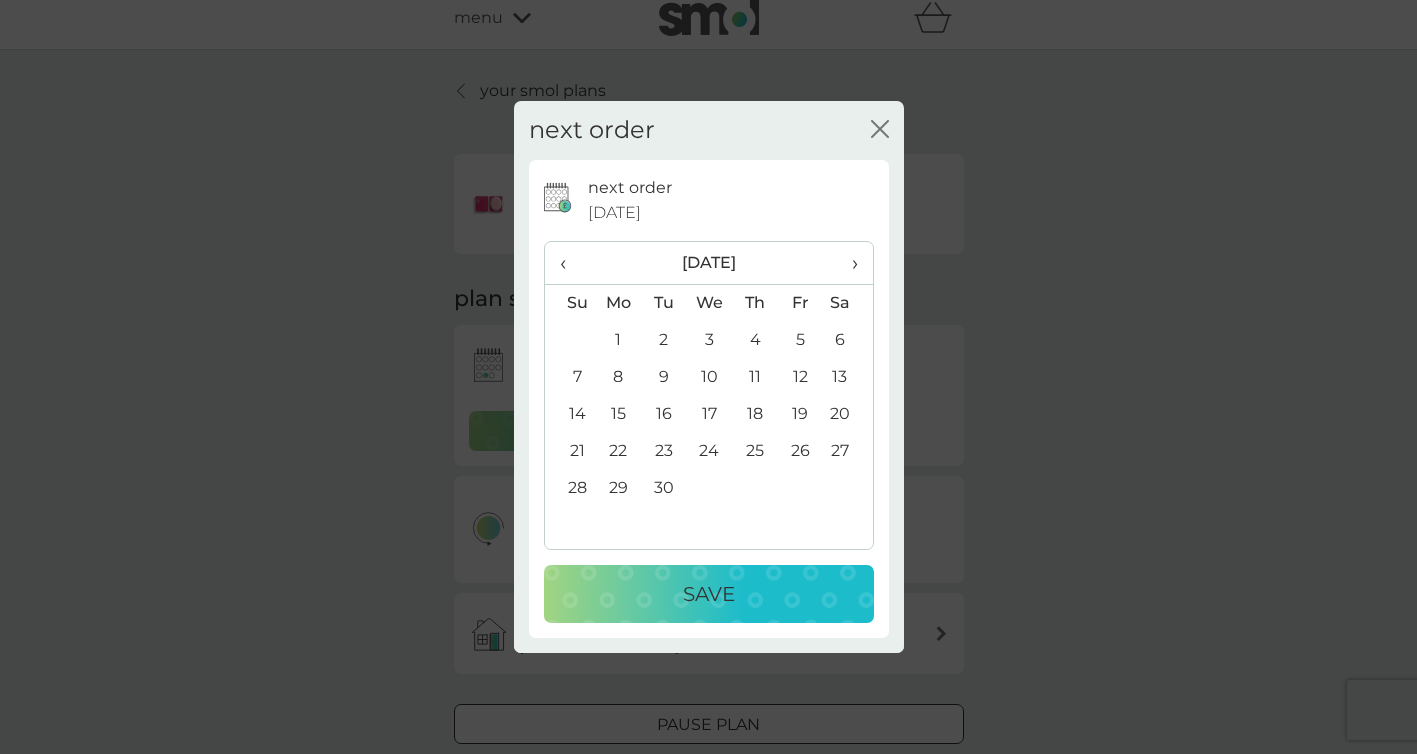 click on "16" at bounding box center [663, 414] 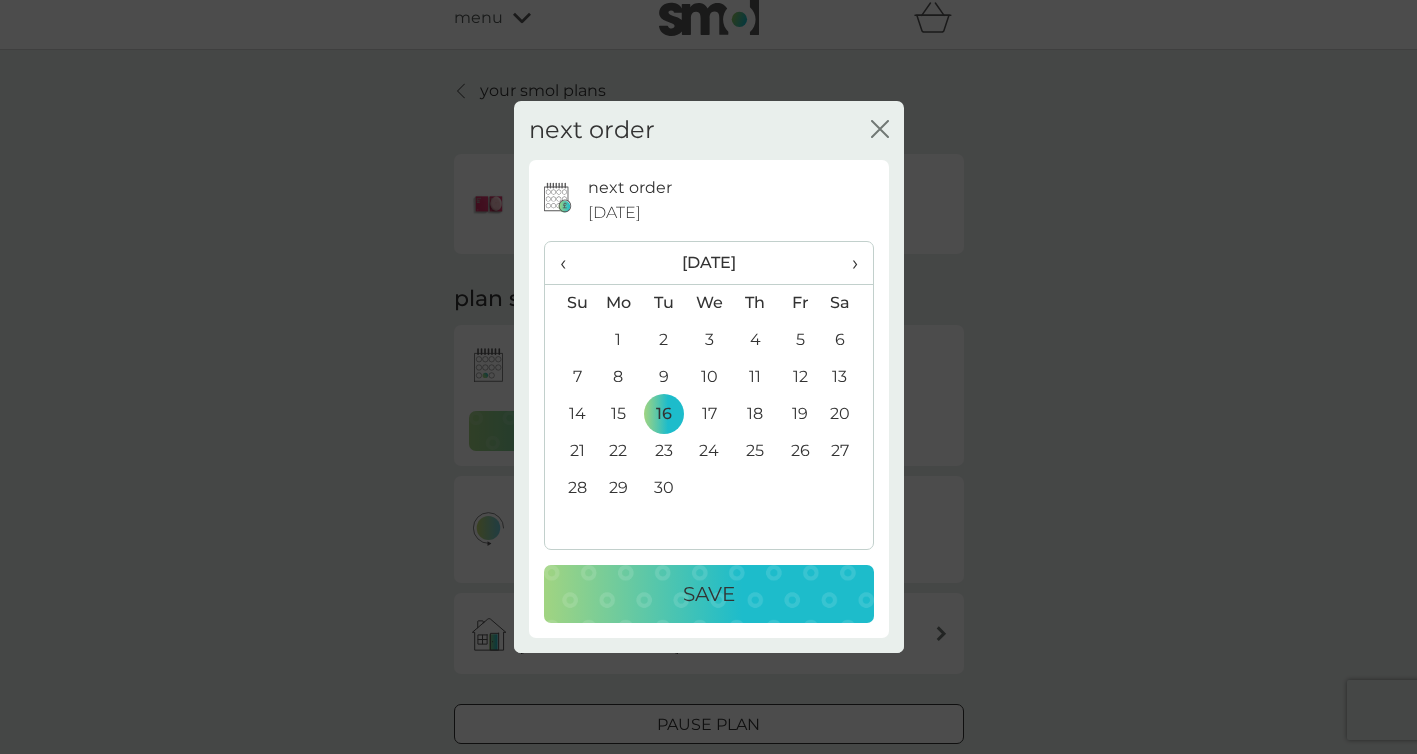 click on "Save" at bounding box center (709, 594) 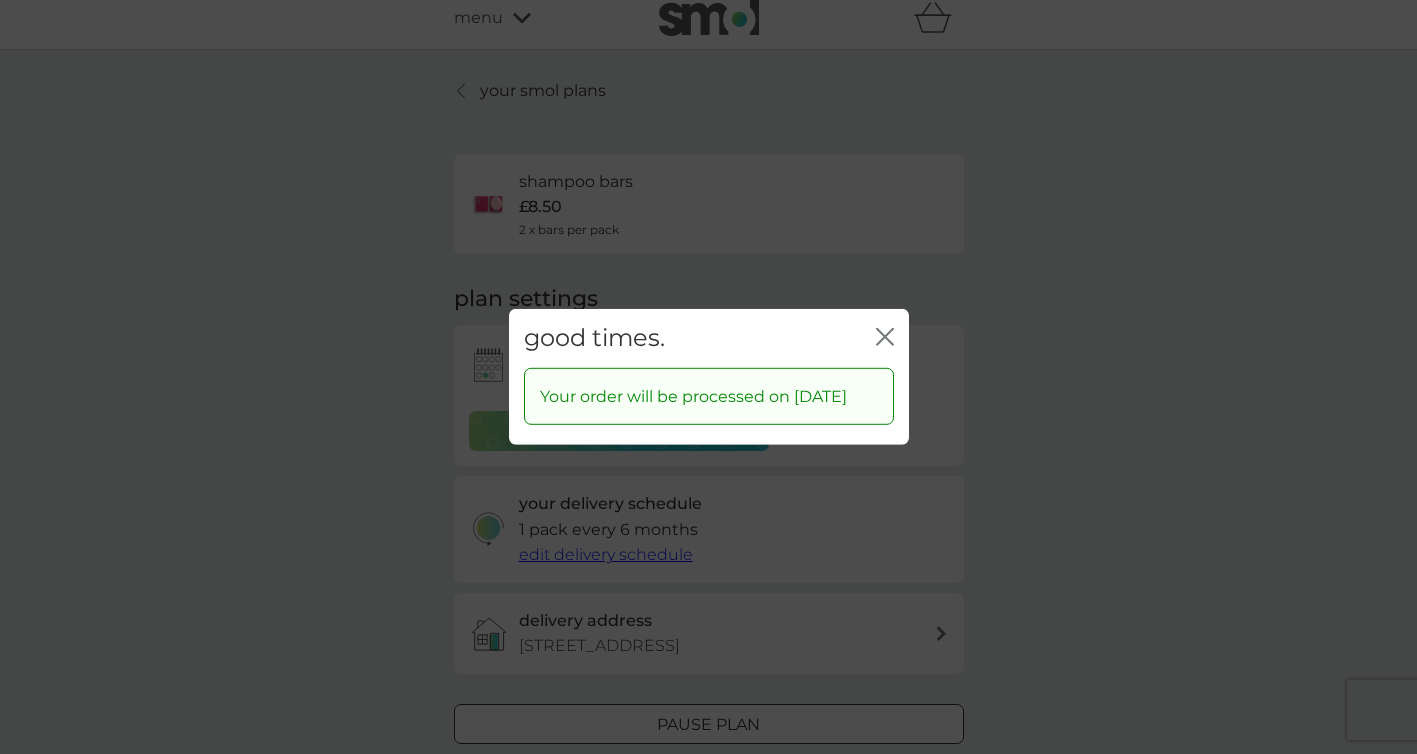click 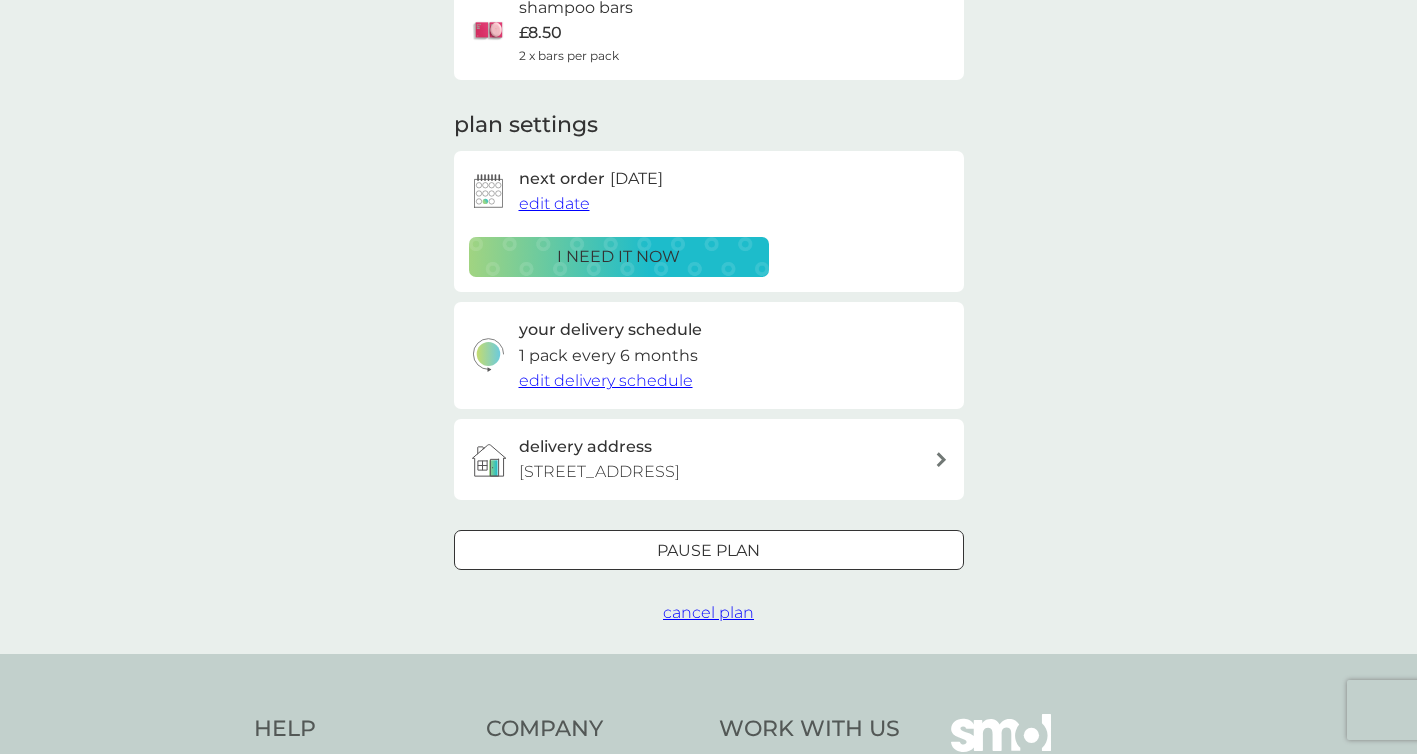 scroll, scrollTop: 0, scrollLeft: 0, axis: both 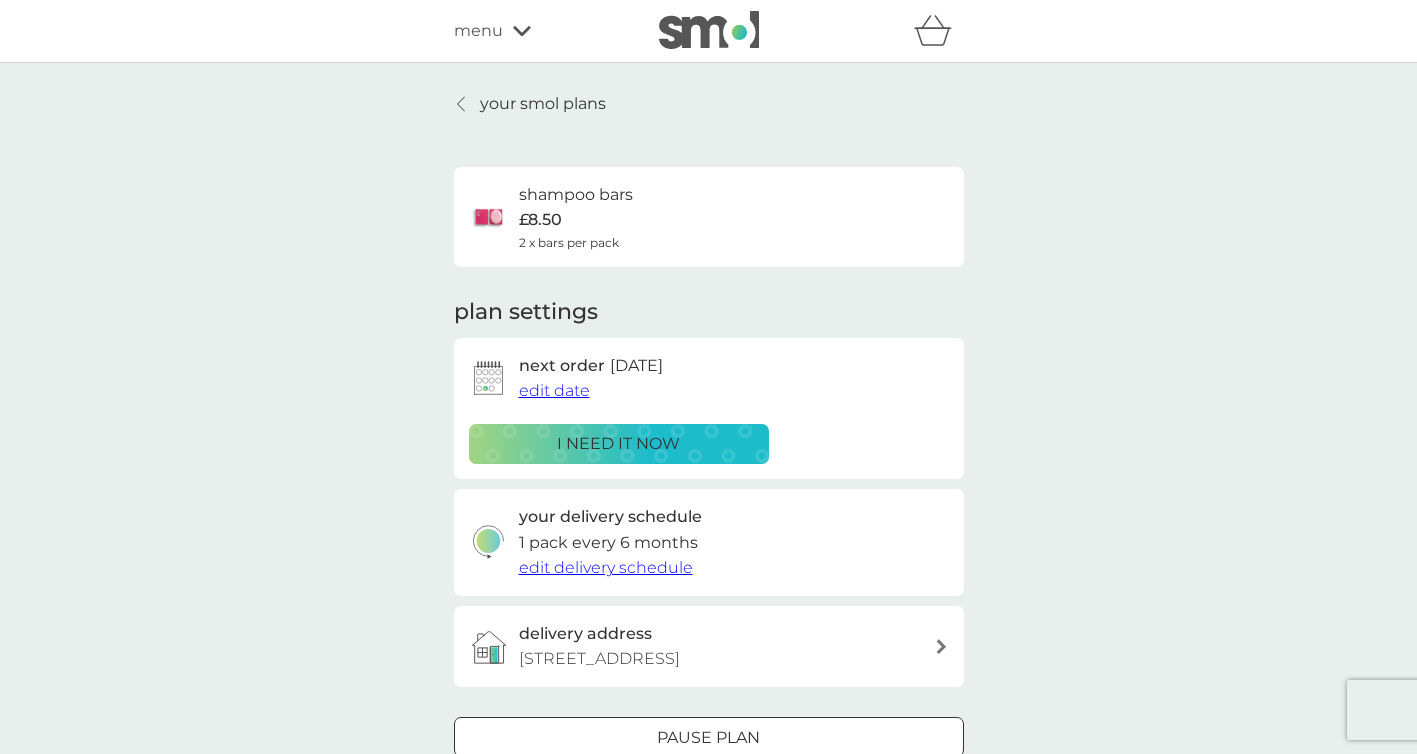 click on "your smol plans" at bounding box center [543, 104] 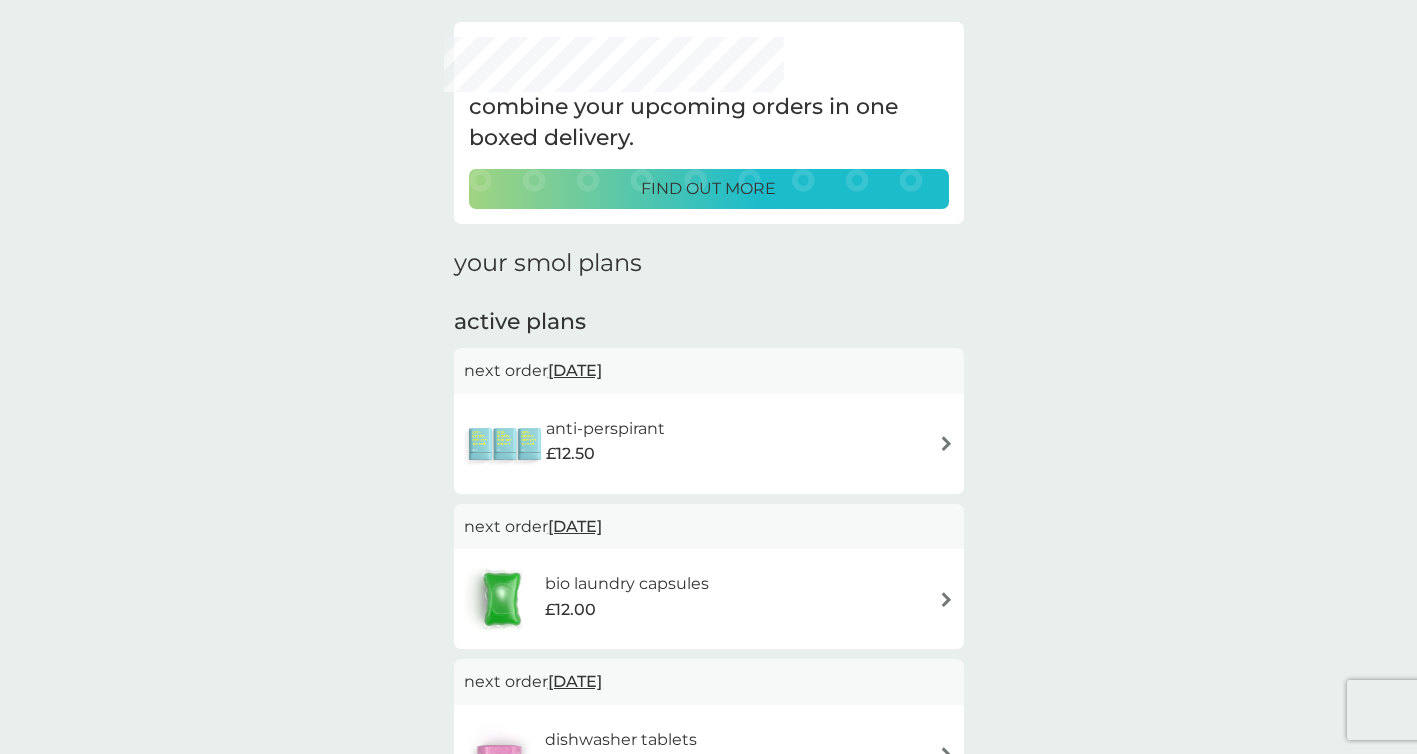 scroll, scrollTop: 62, scrollLeft: 0, axis: vertical 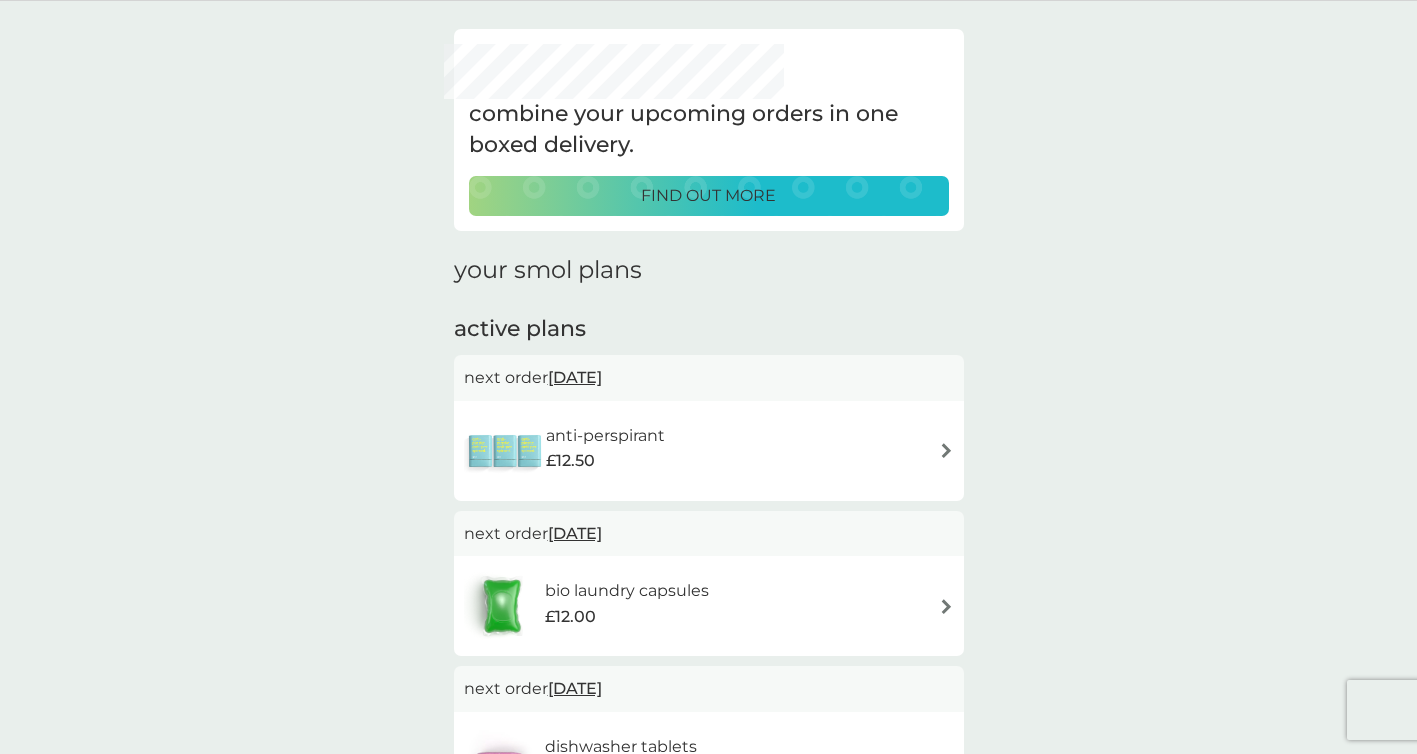 click at bounding box center [946, 450] 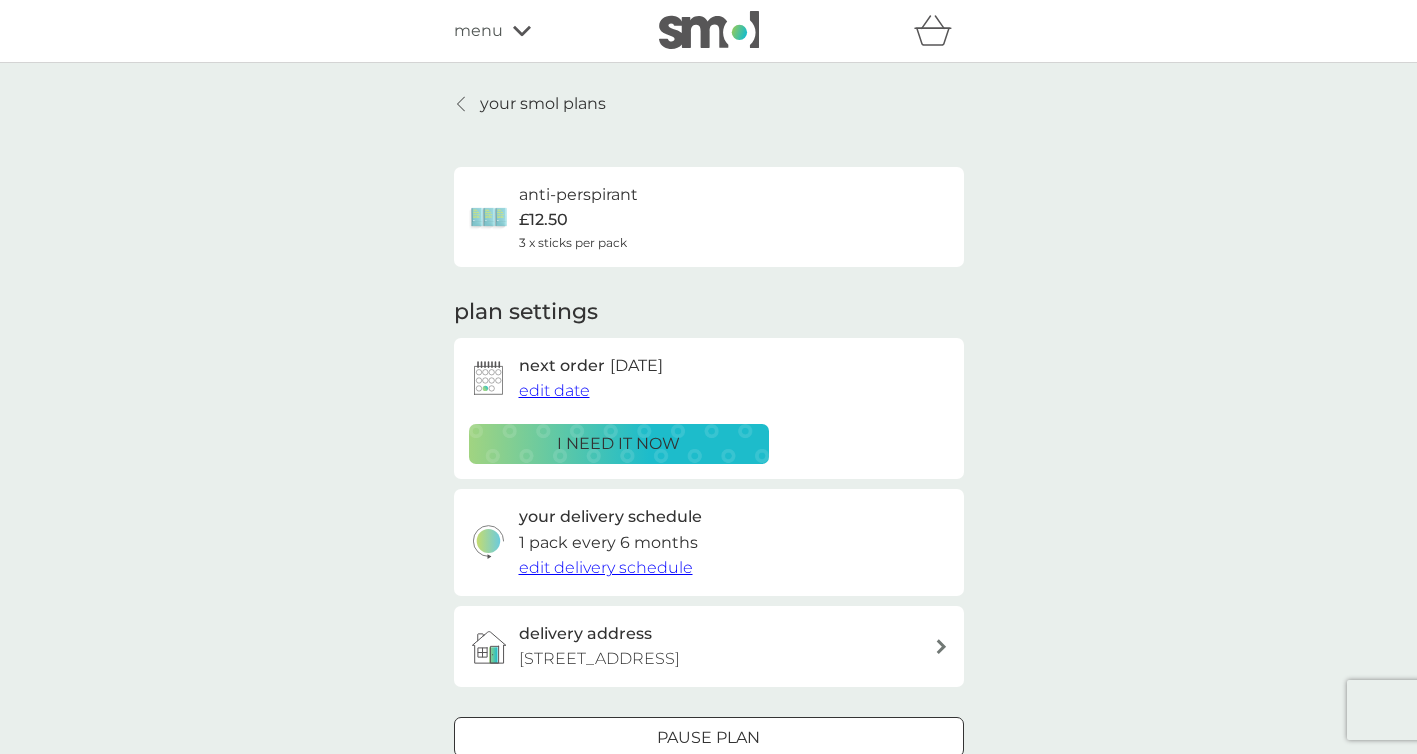 scroll, scrollTop: 8, scrollLeft: 0, axis: vertical 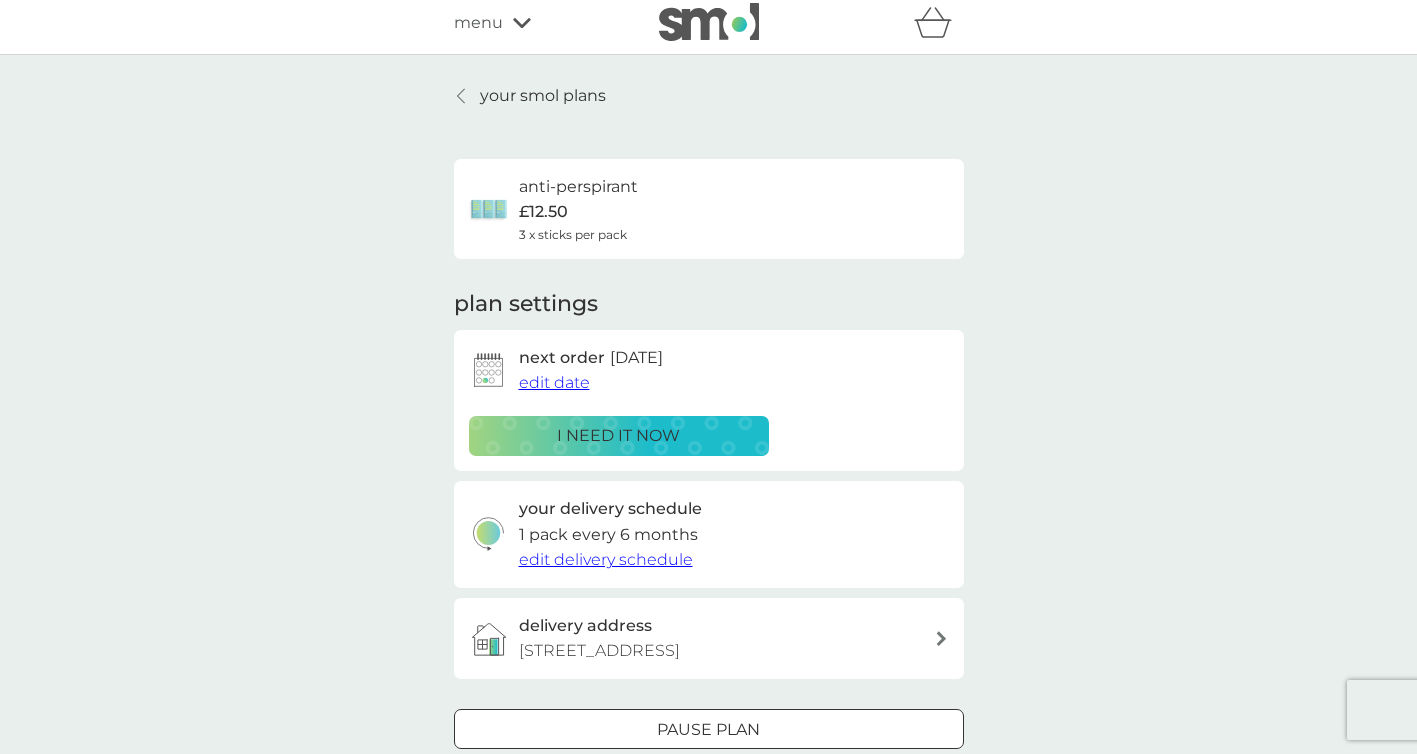 click on "edit date" at bounding box center (554, 382) 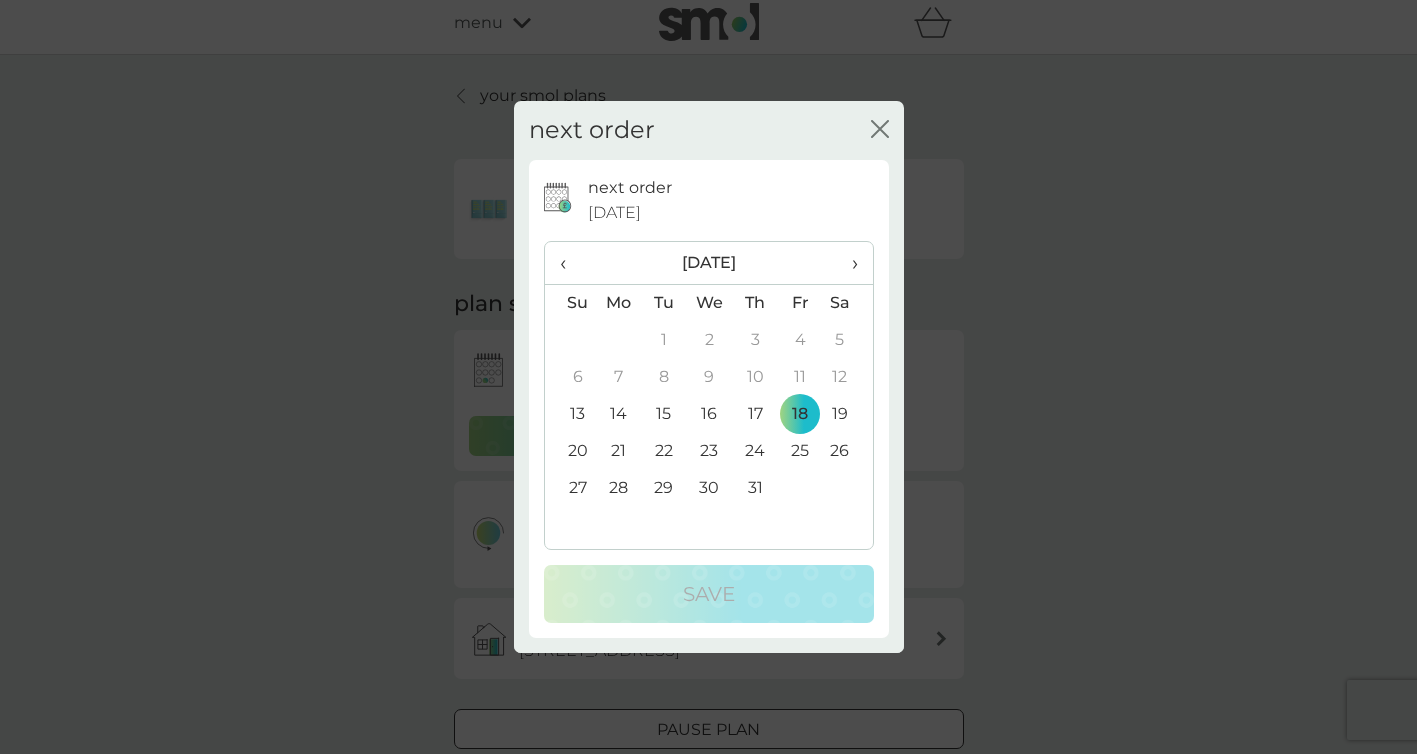 click on "›" at bounding box center [847, 263] 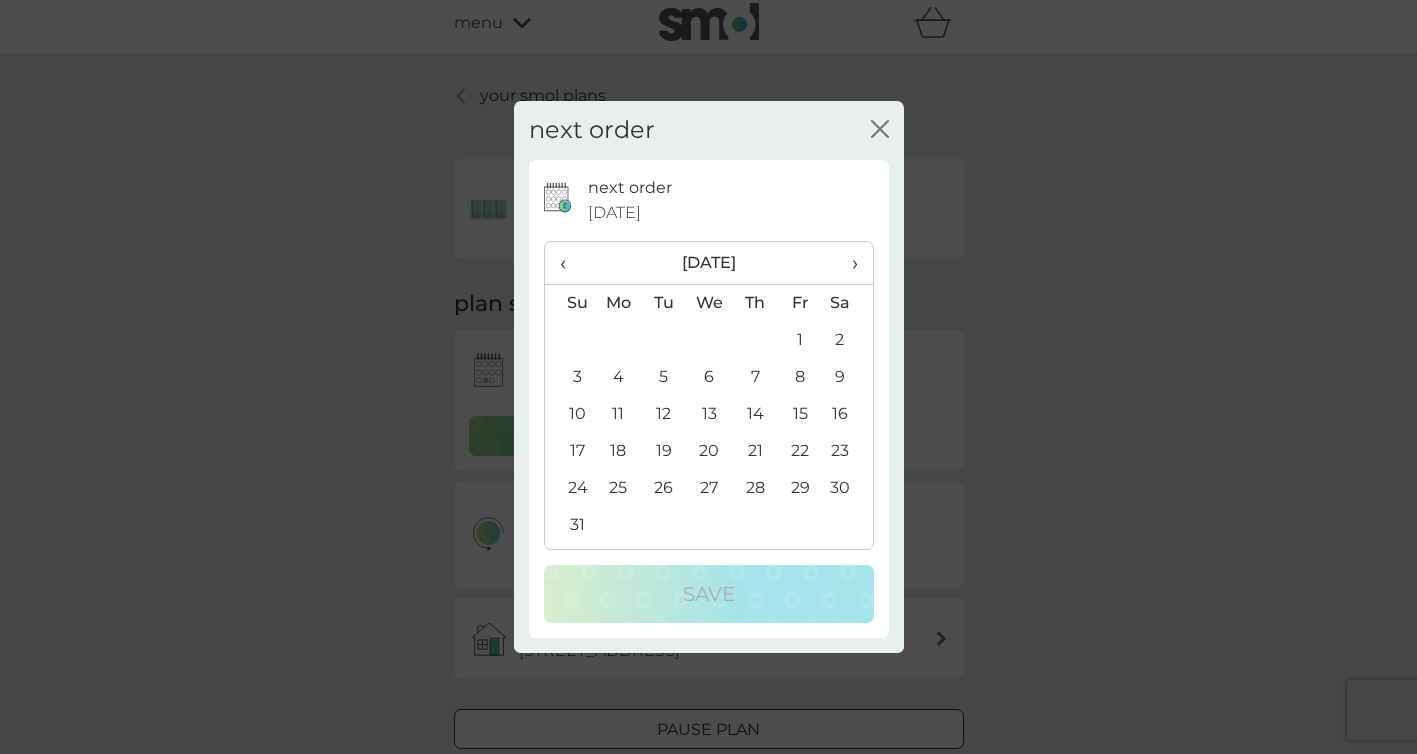 click on "›" at bounding box center [847, 263] 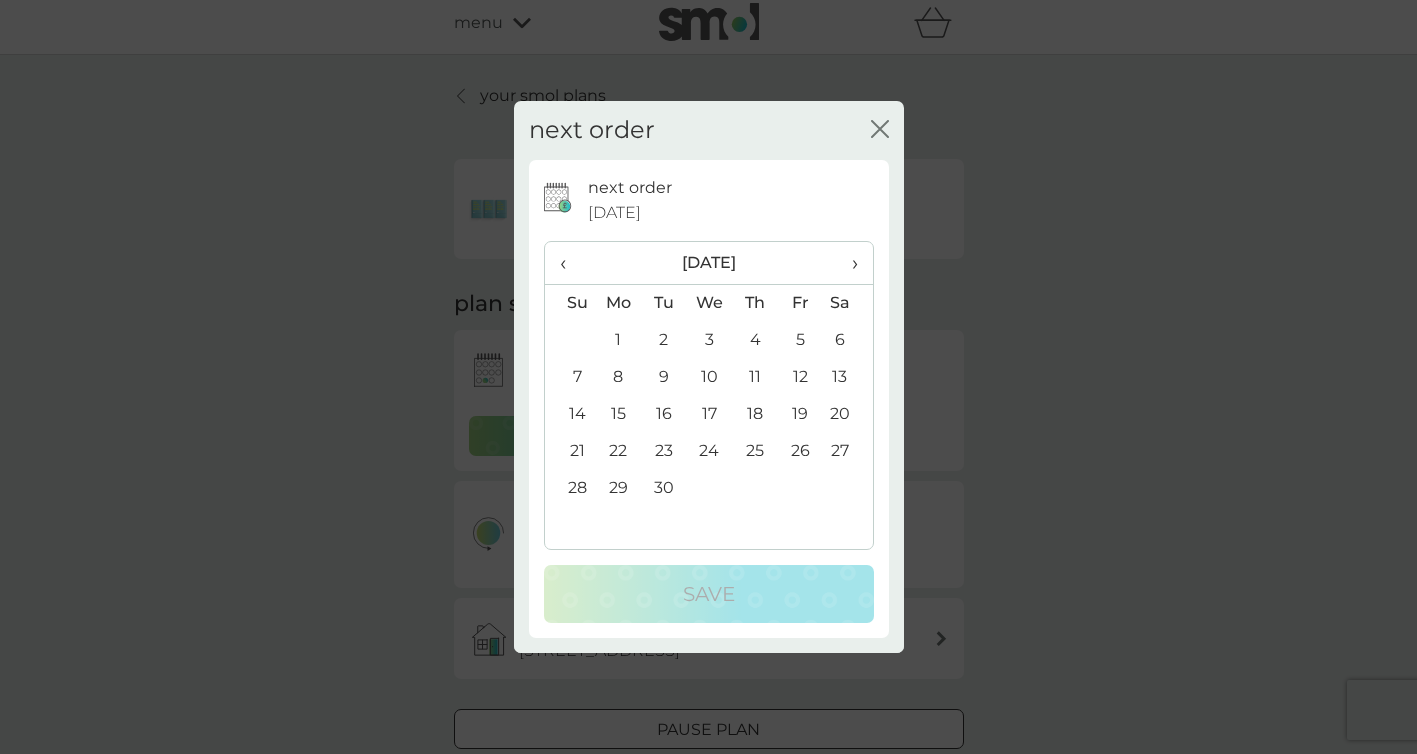 click on "16" at bounding box center [663, 414] 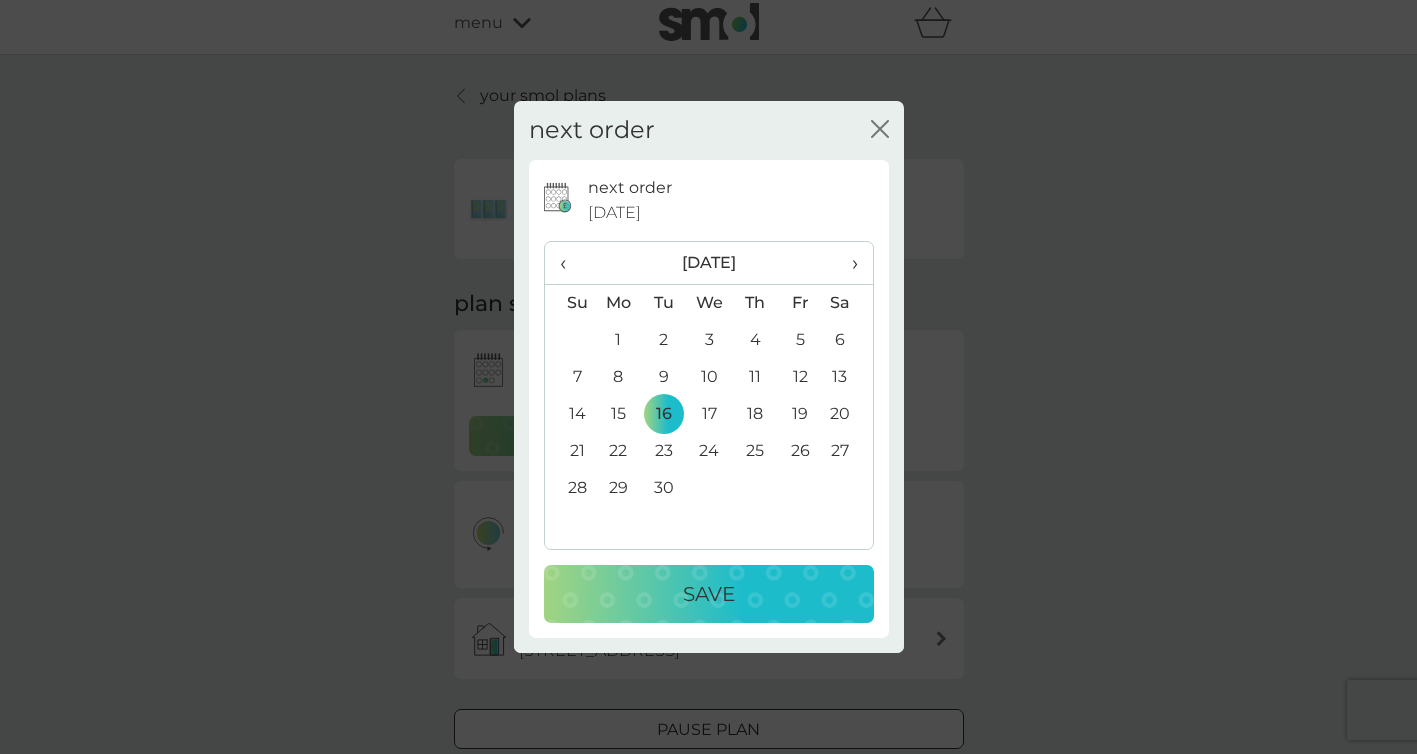click on "Save" at bounding box center [709, 594] 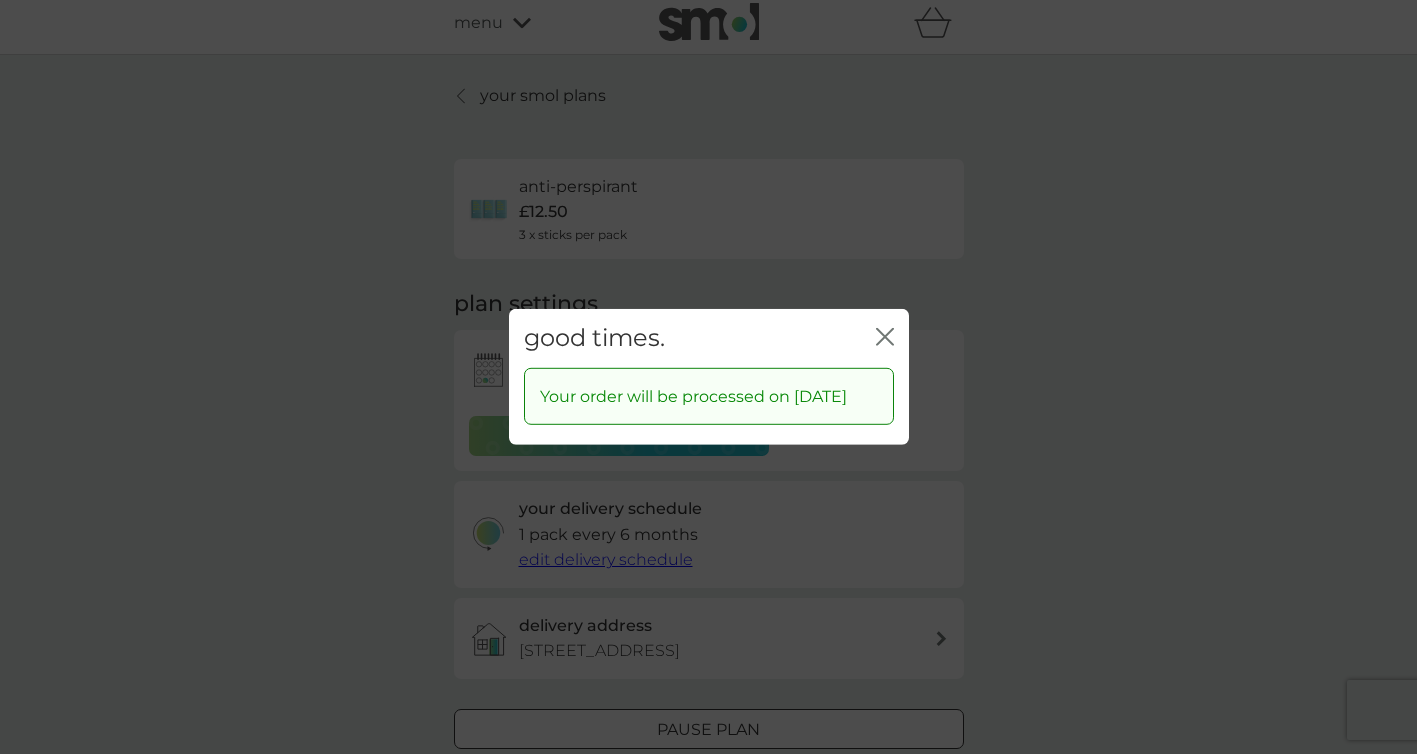click on "close" 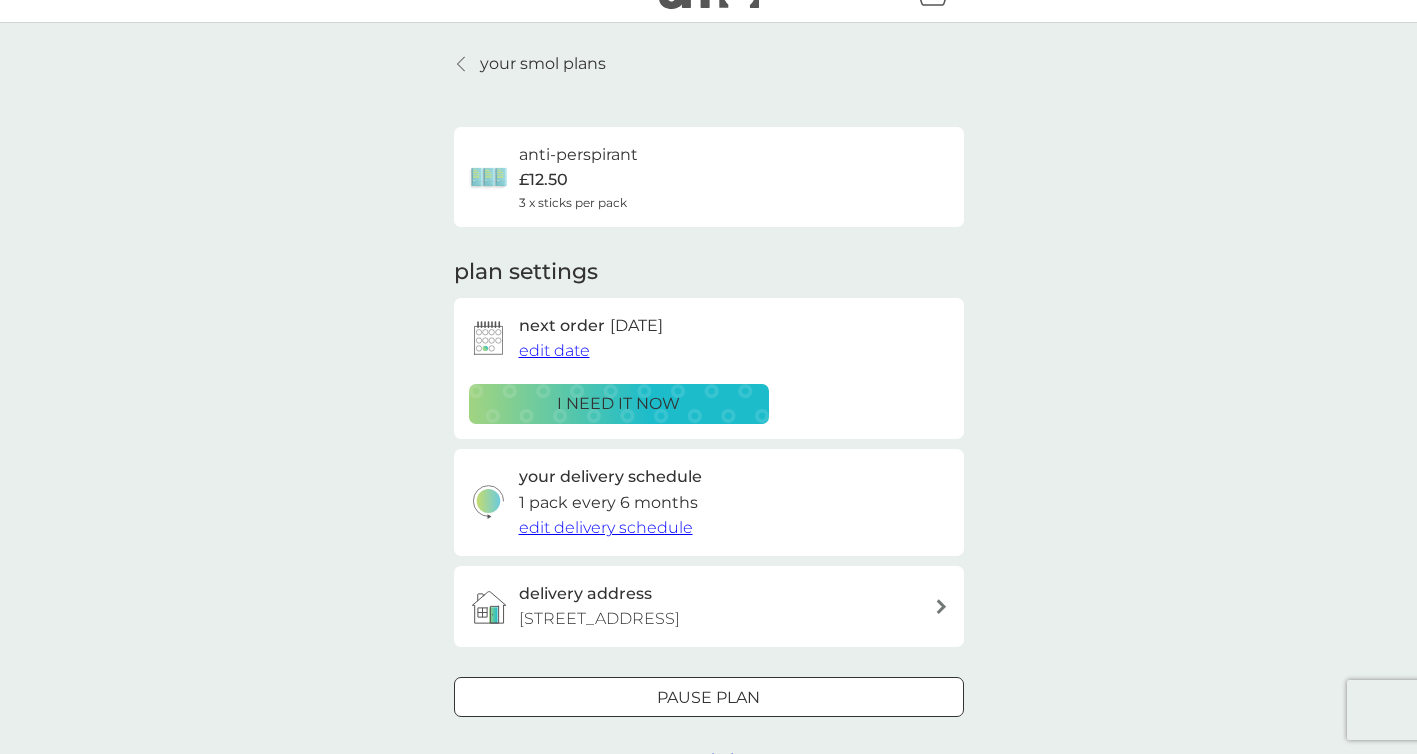 scroll, scrollTop: 33, scrollLeft: 0, axis: vertical 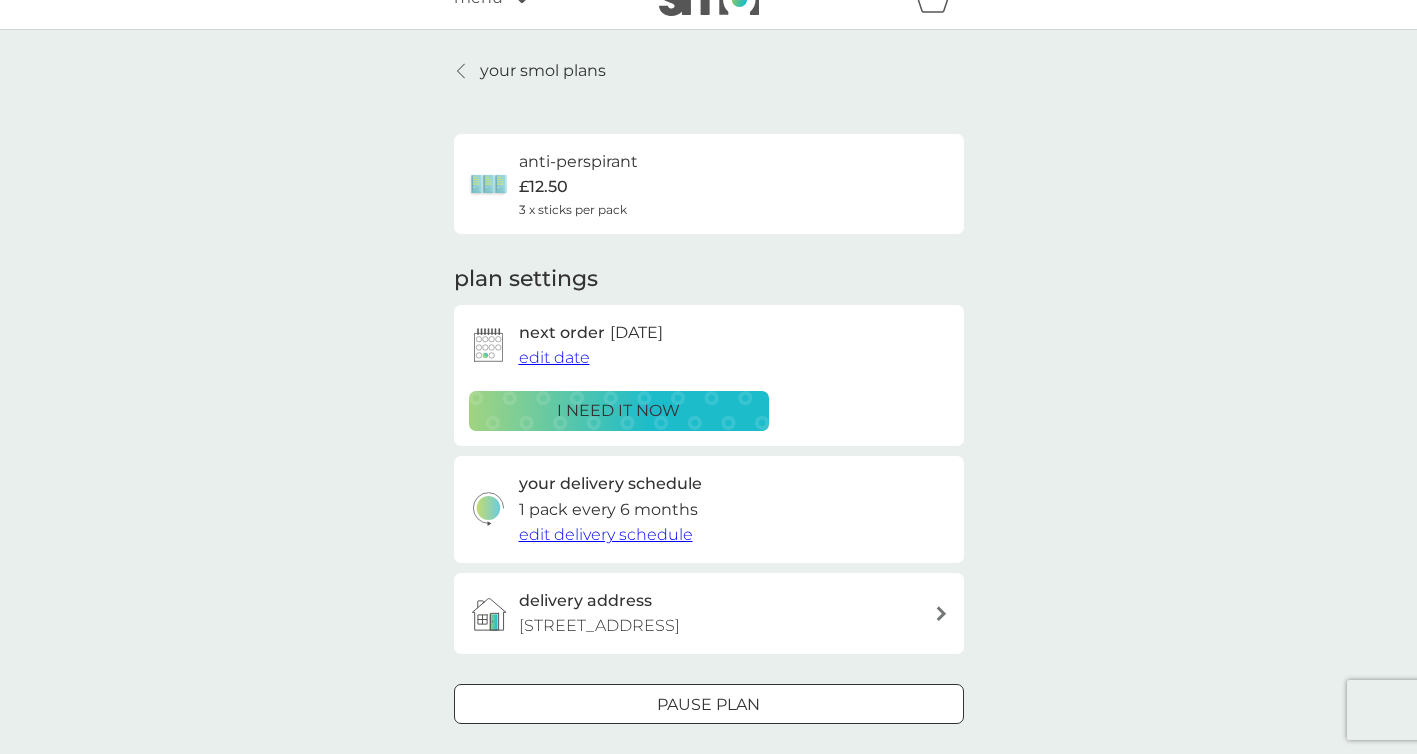 click on "your smol plans" at bounding box center (543, 71) 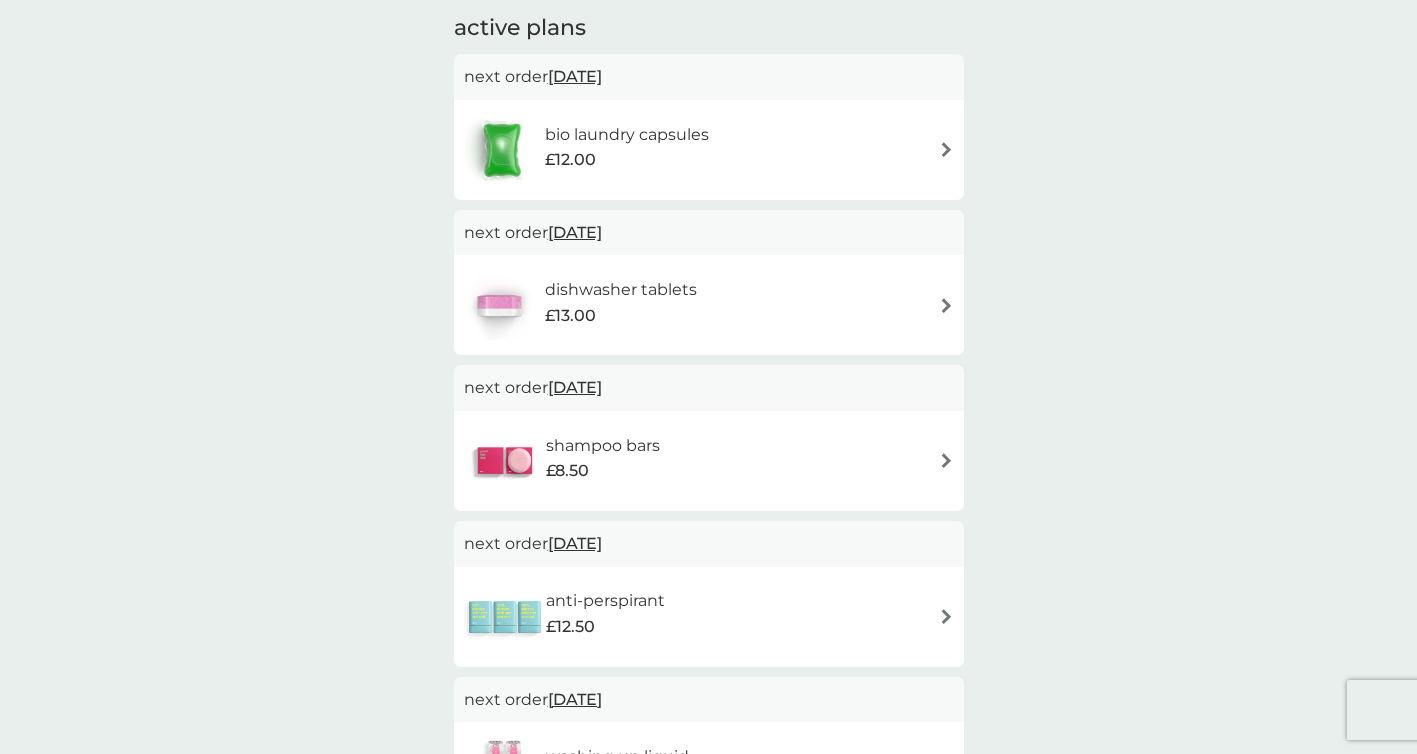 scroll, scrollTop: 325, scrollLeft: 0, axis: vertical 